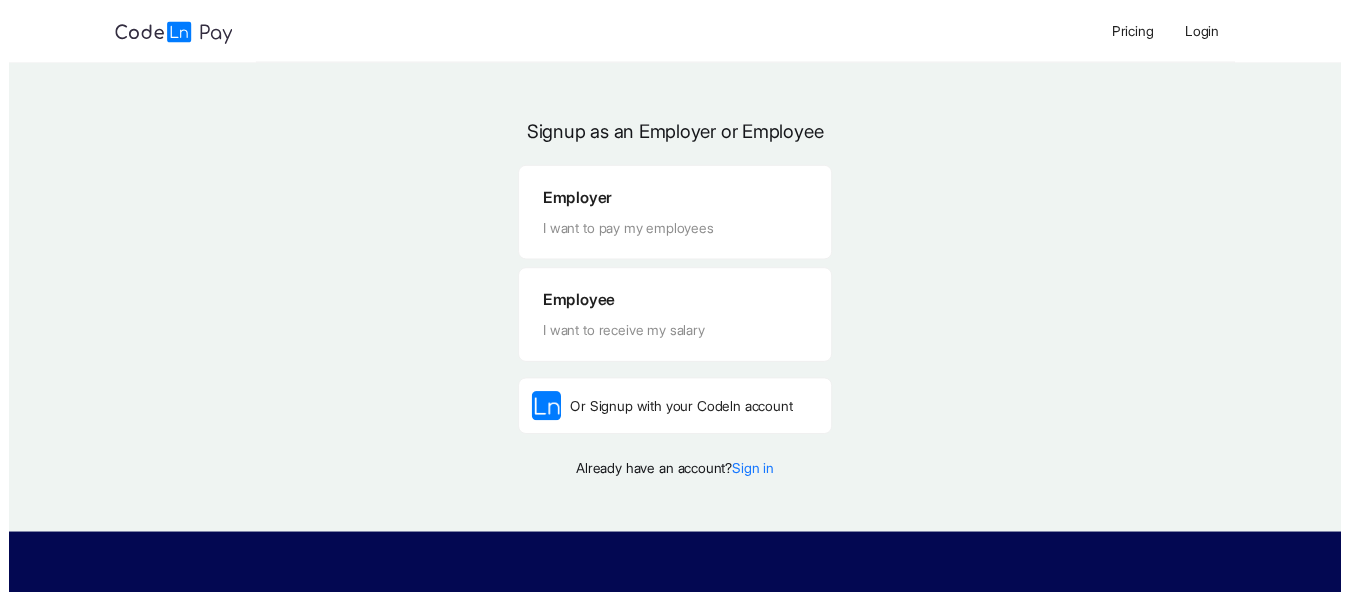 scroll, scrollTop: 0, scrollLeft: 0, axis: both 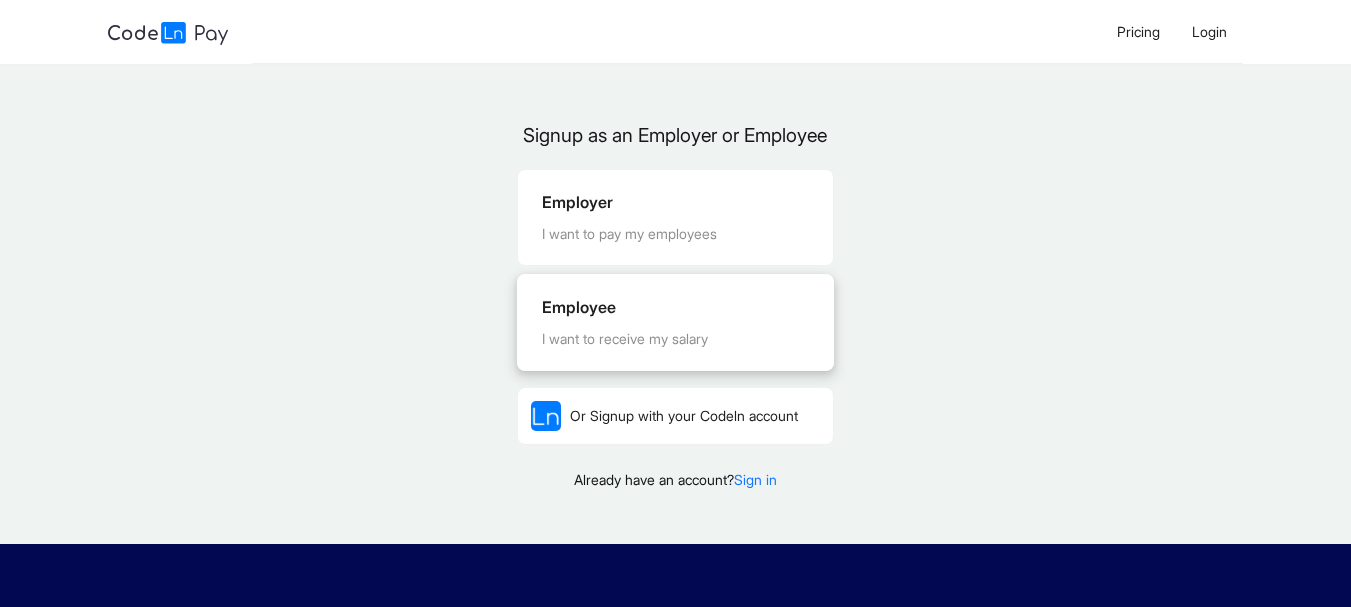click on "I want to receive my salary" at bounding box center [675, 339] 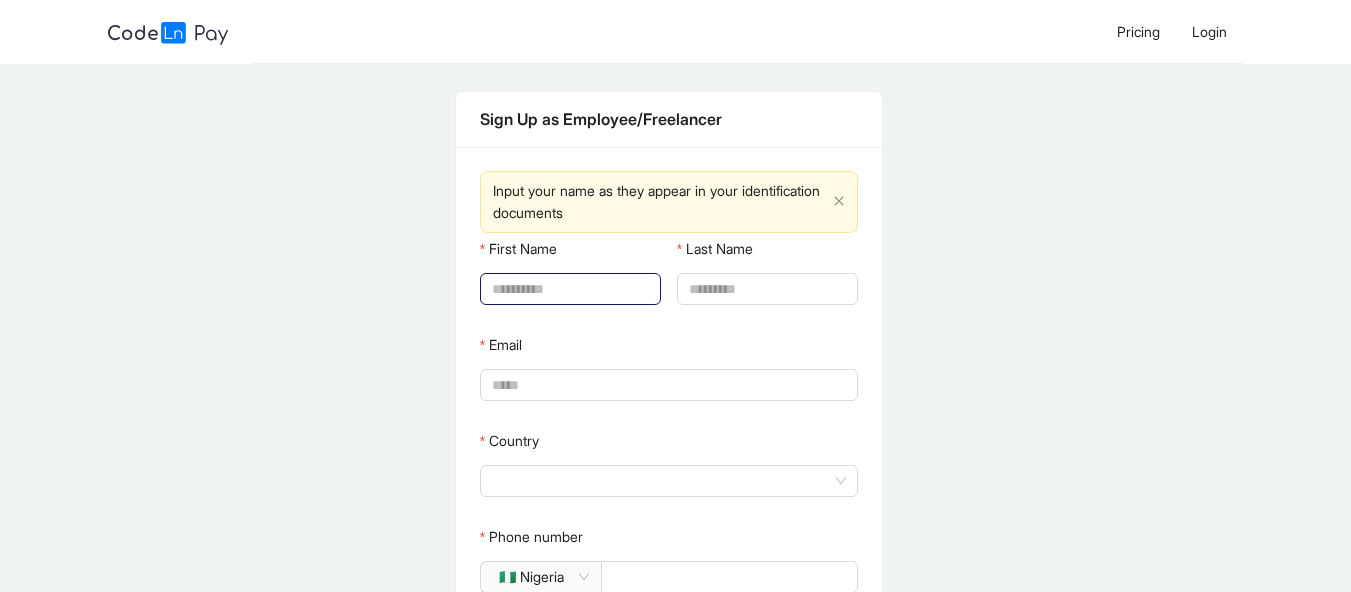 click on "First Name" at bounding box center [568, 289] 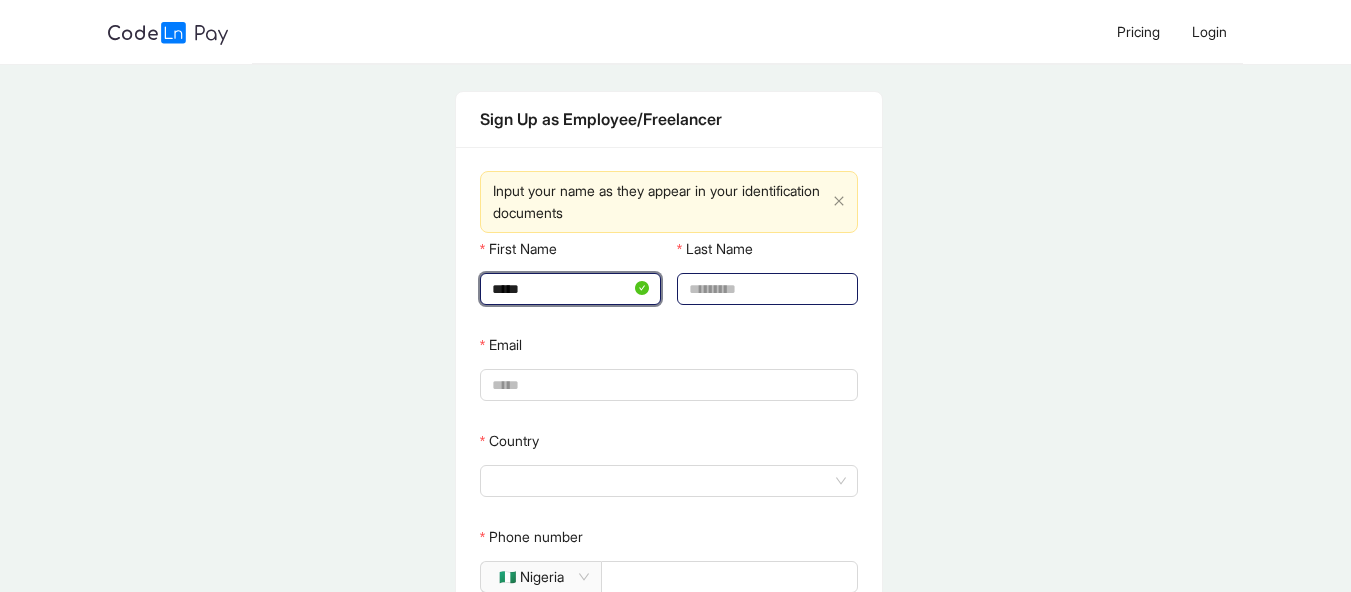 type on "*****" 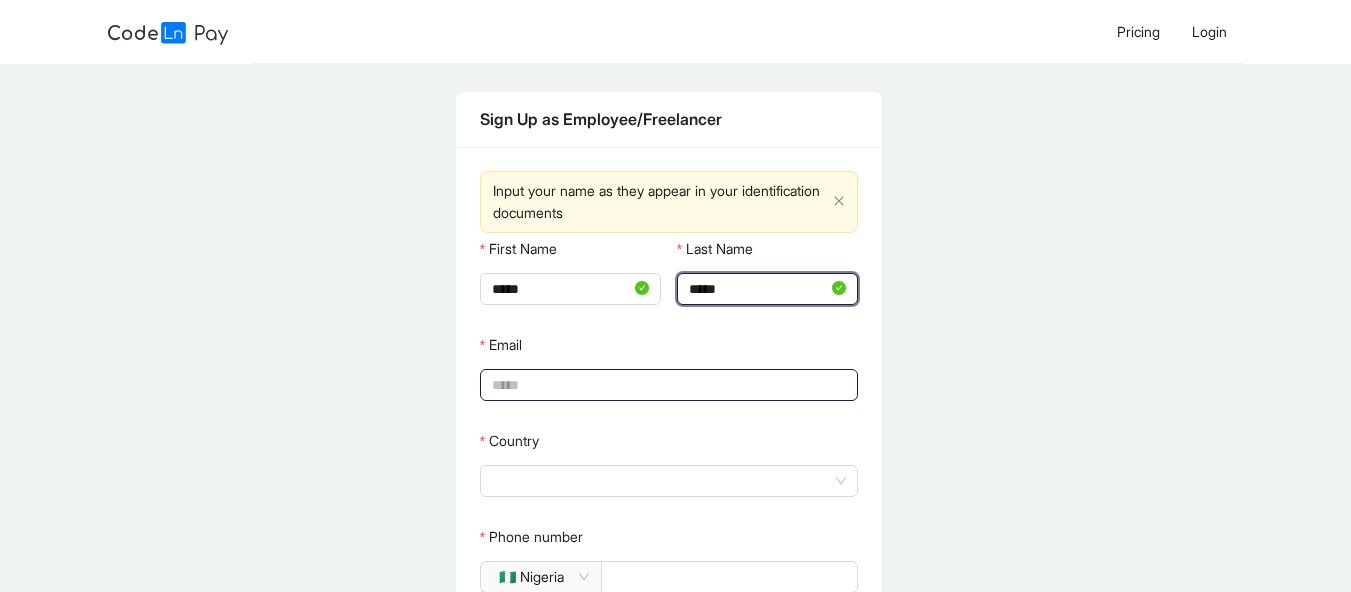type on "*****" 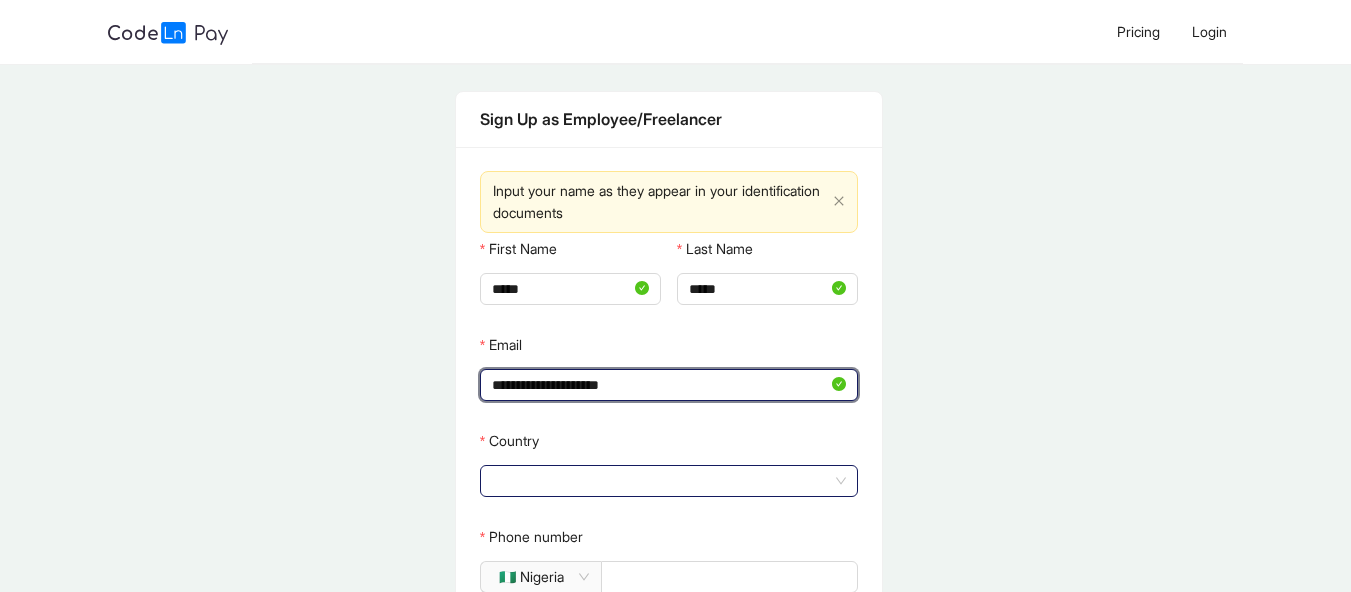 click 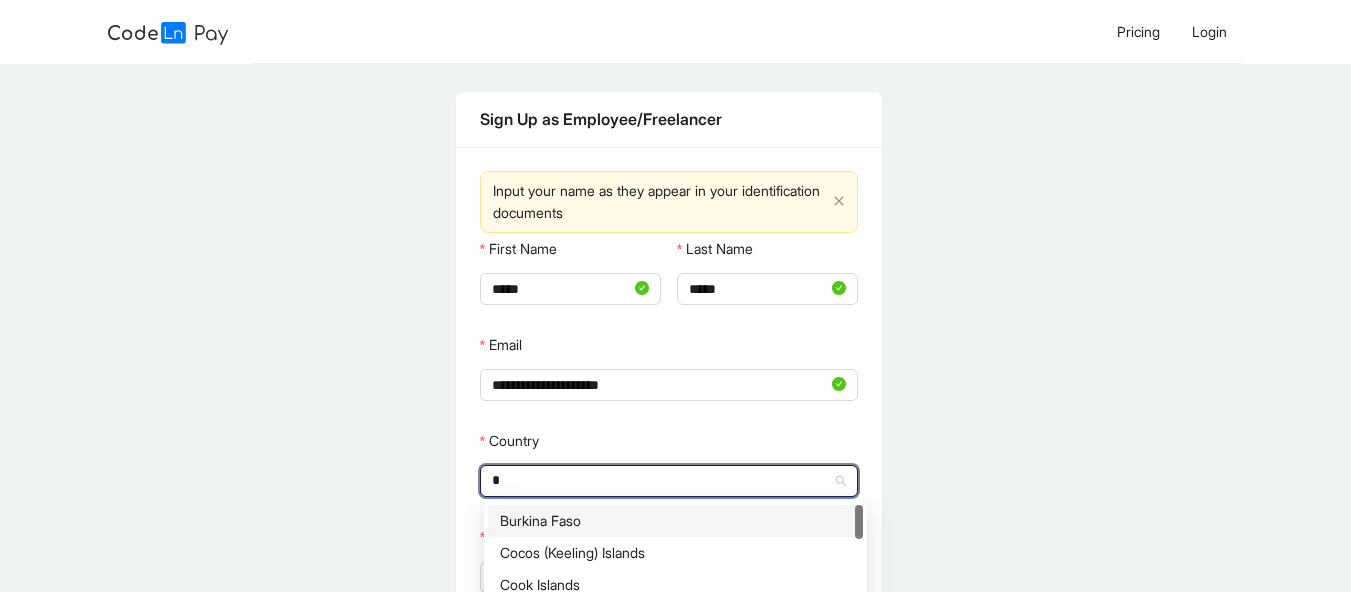 type on "**" 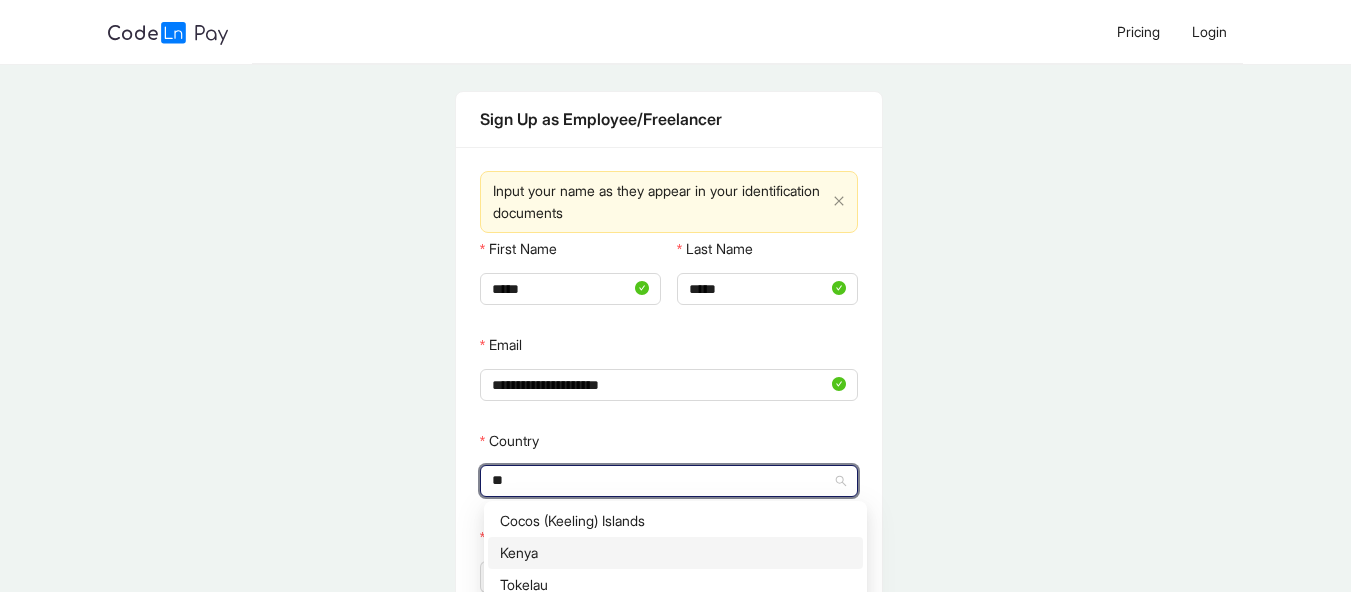 click on "Kenya" at bounding box center [675, 553] 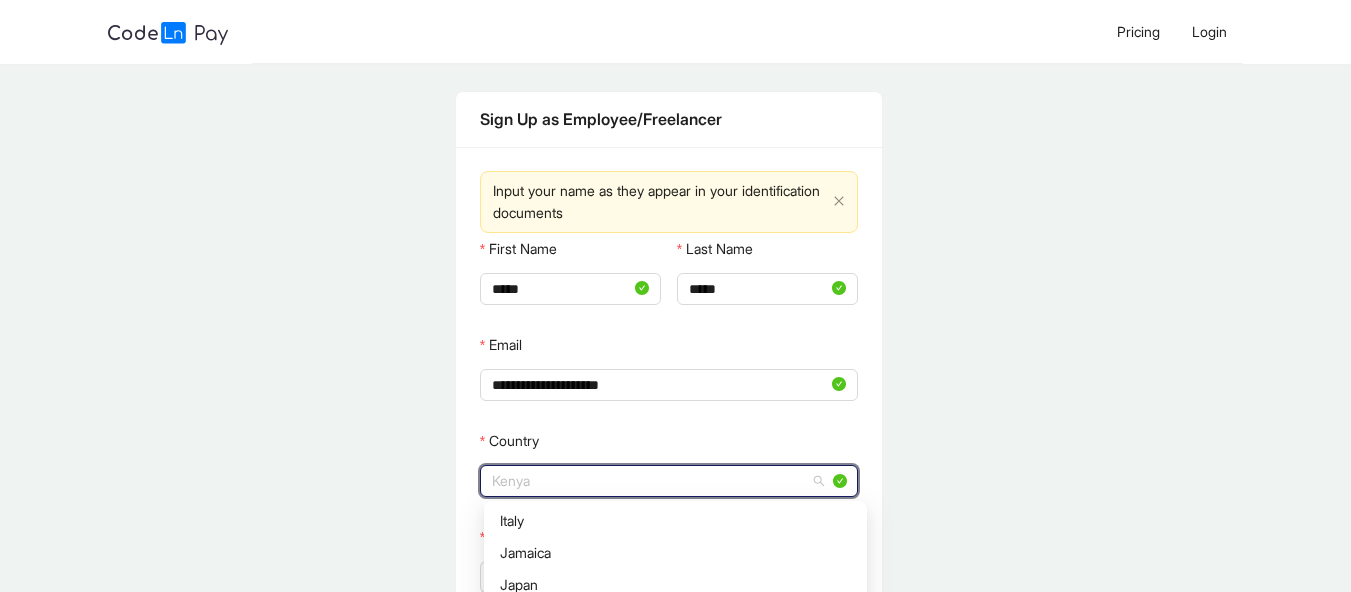 scroll, scrollTop: 2760, scrollLeft: 0, axis: vertical 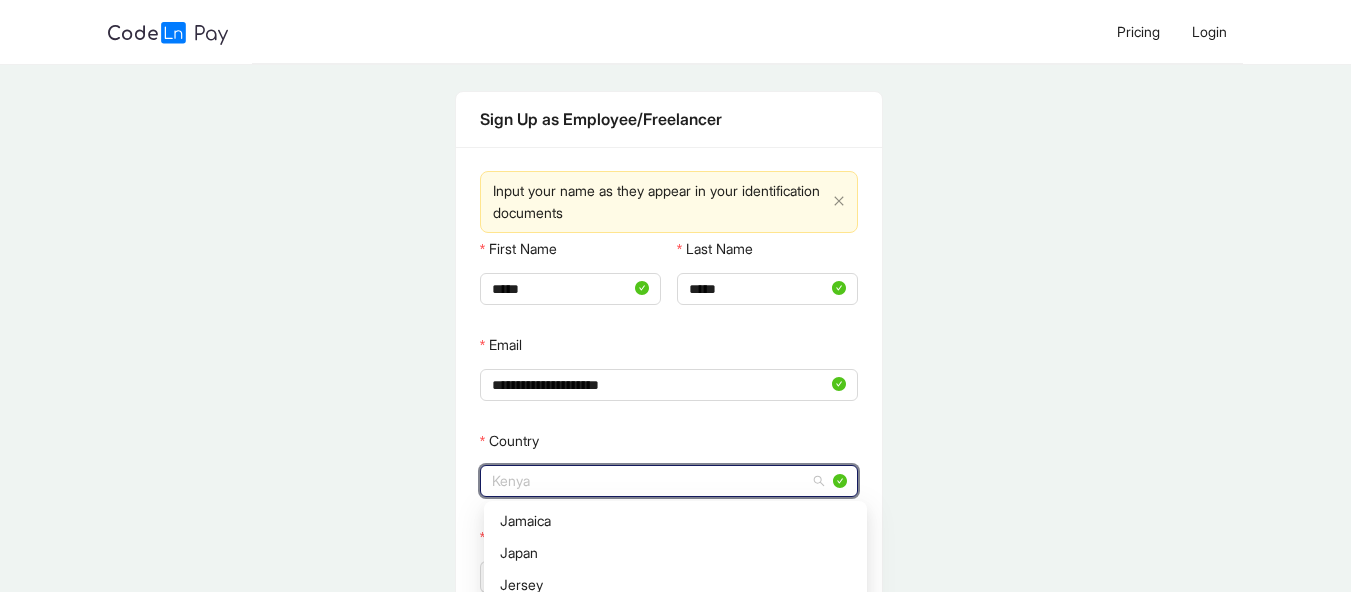 click on "Sign Up as Employee/Freelancer  Input your name as they appear in your identification documents First Name [NAME] Last Name [NAME] Email [EMAIL] Country Kenya Phone number [PHONE] Password Confirm Submit  Already have an account?   Sign in  Are you looking to Signup as an Employer   Start here" at bounding box center (668, 526) 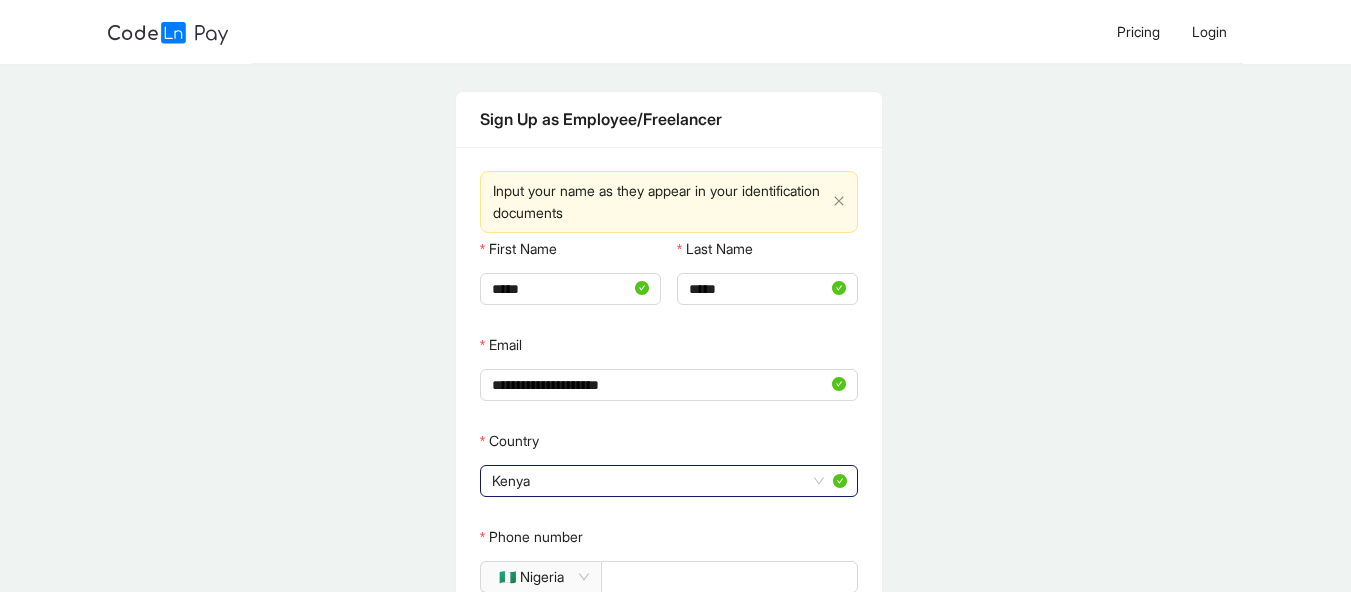 click on "Sign Up as Employee/Freelancer  Input your name as they appear in your identification documents First Name [NAME] Last Name [NAME] Email [EMAIL] Country Kenya Phone number [PHONE] Password Confirm Submit  Already have an account?   Sign in  Are you looking to Signup as an Employer   Start here" at bounding box center (668, 526) 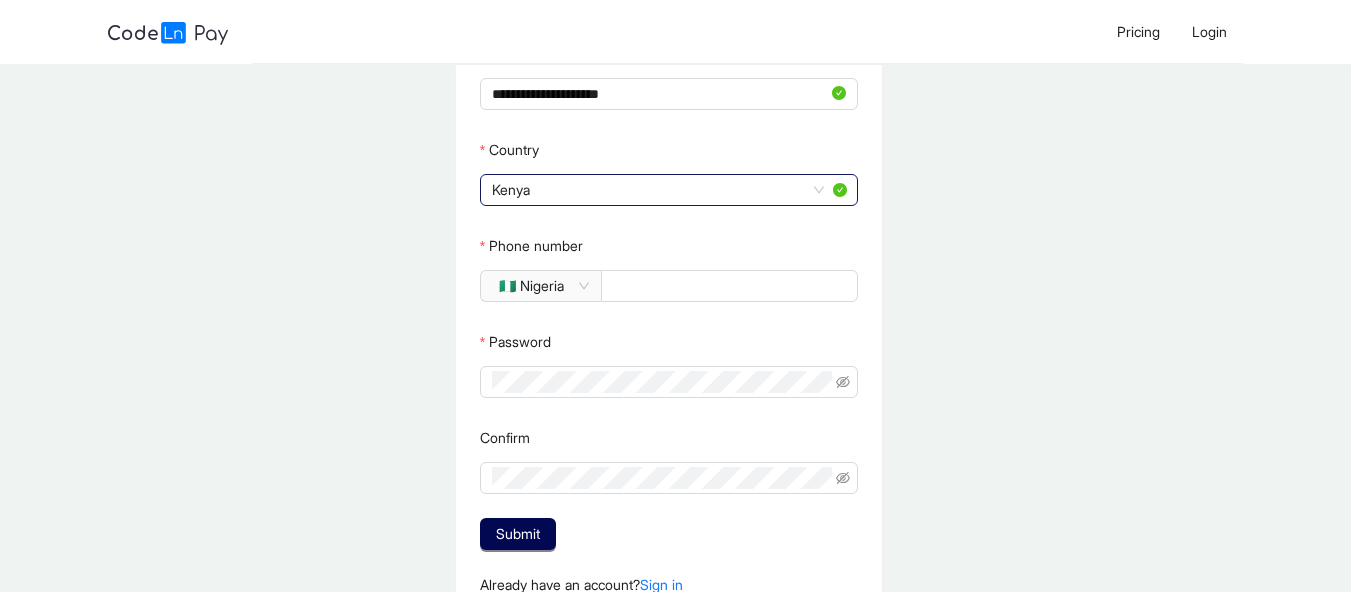 scroll, scrollTop: 299, scrollLeft: 0, axis: vertical 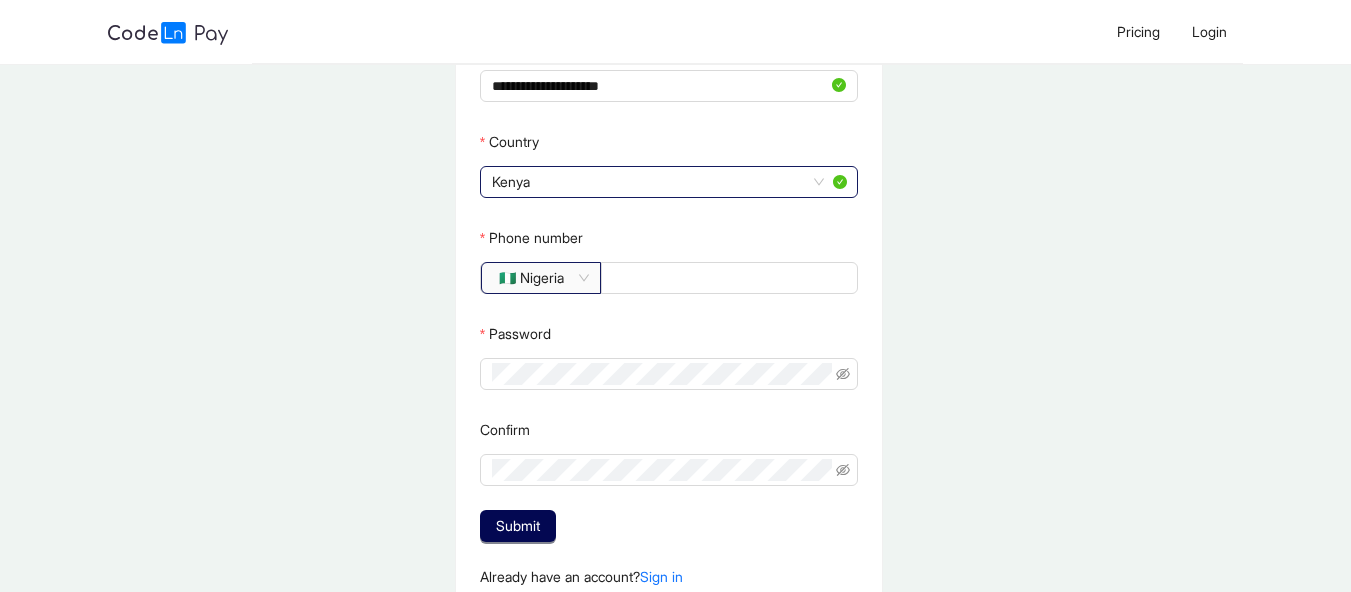 click on "🇳🇬 Nigeria" 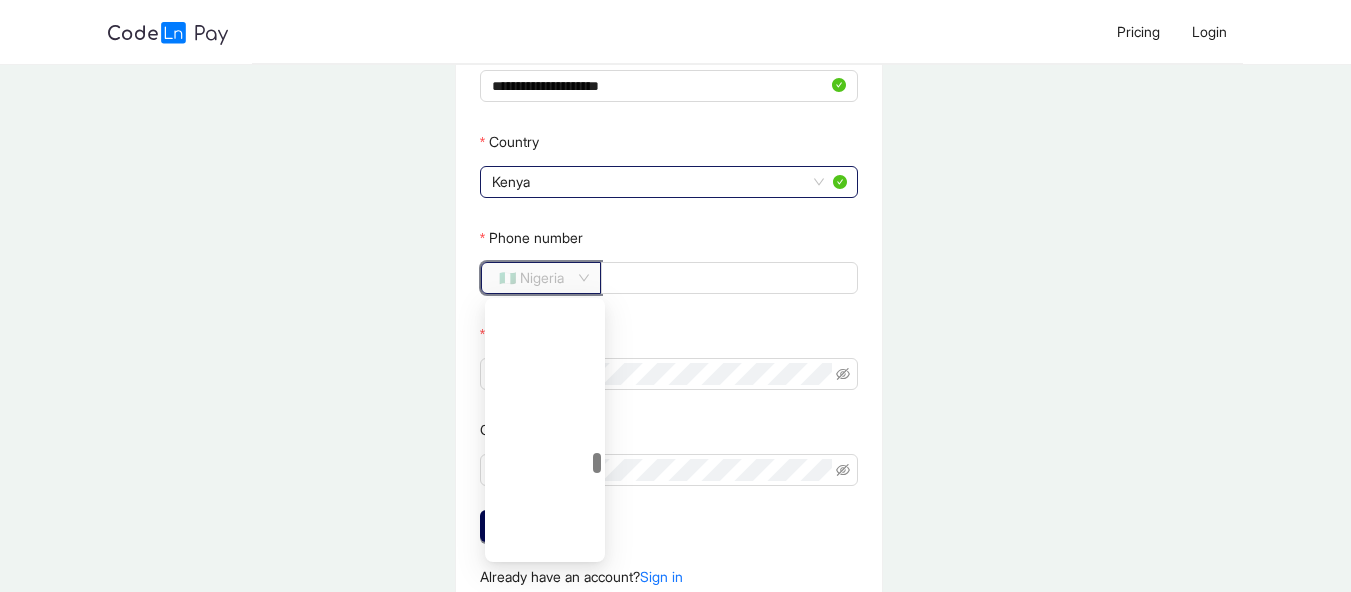 scroll, scrollTop: 3528, scrollLeft: 0, axis: vertical 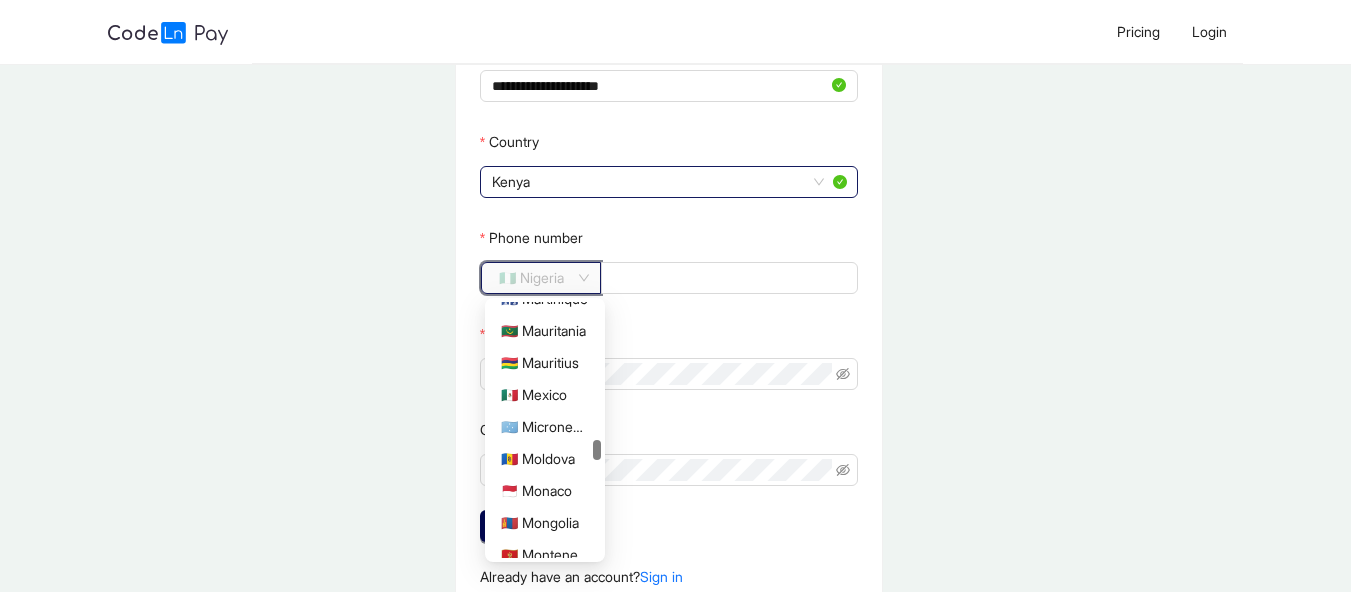 drag, startPoint x: 594, startPoint y: 461, endPoint x: 589, endPoint y: 444, distance: 17.720045 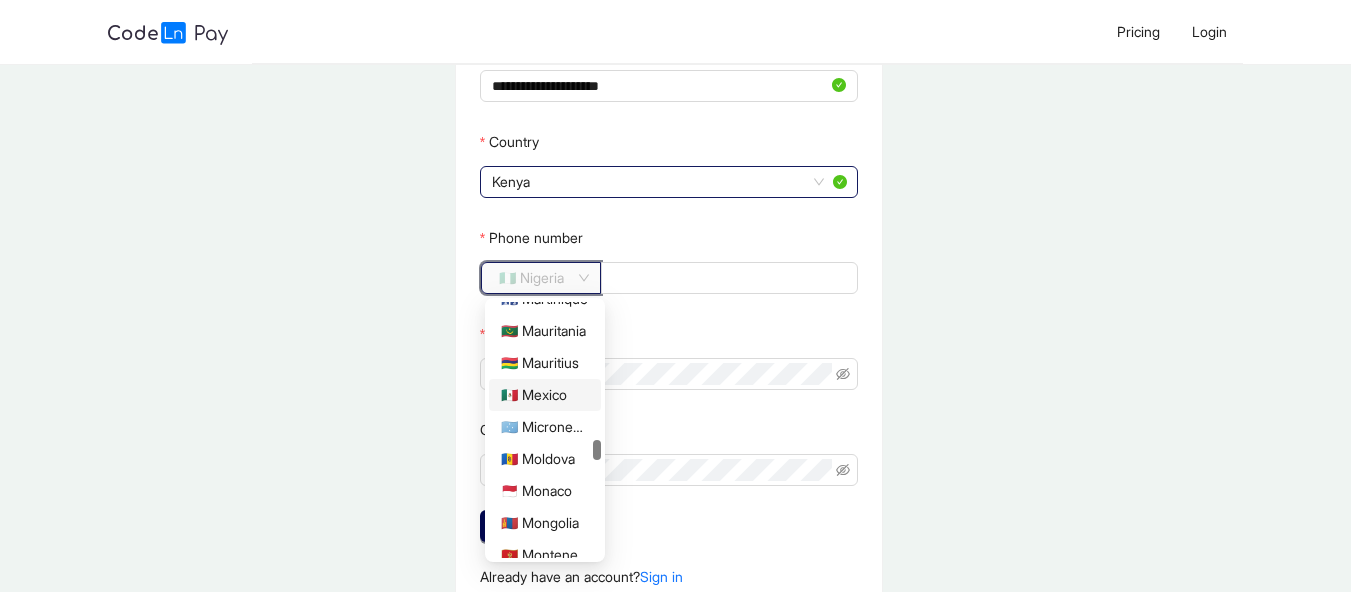 click on "🇳🇬 Nigeria" 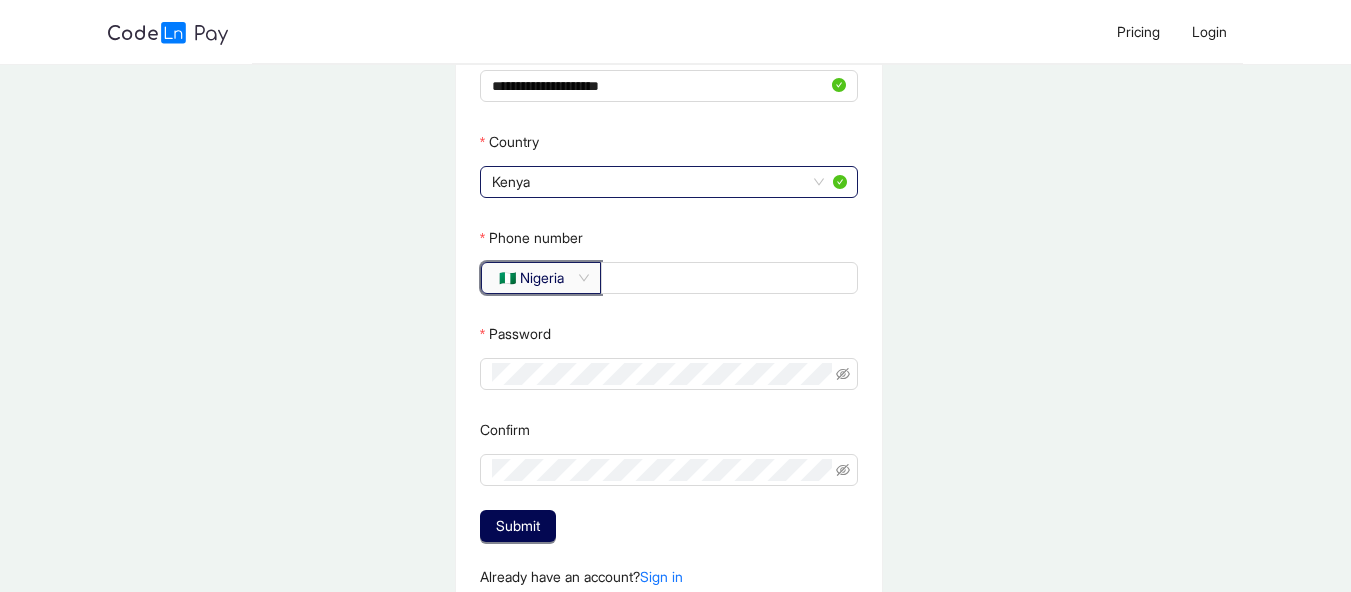 click on "🇳🇬 Nigeria" 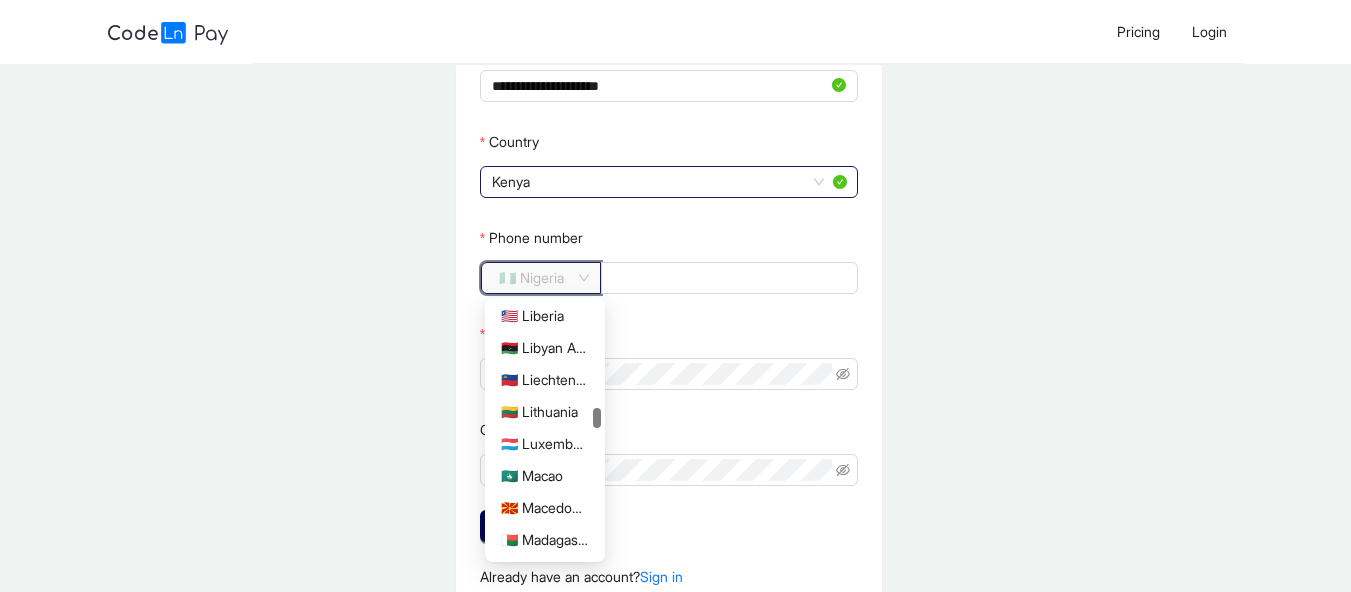 scroll, scrollTop: 2797, scrollLeft: 0, axis: vertical 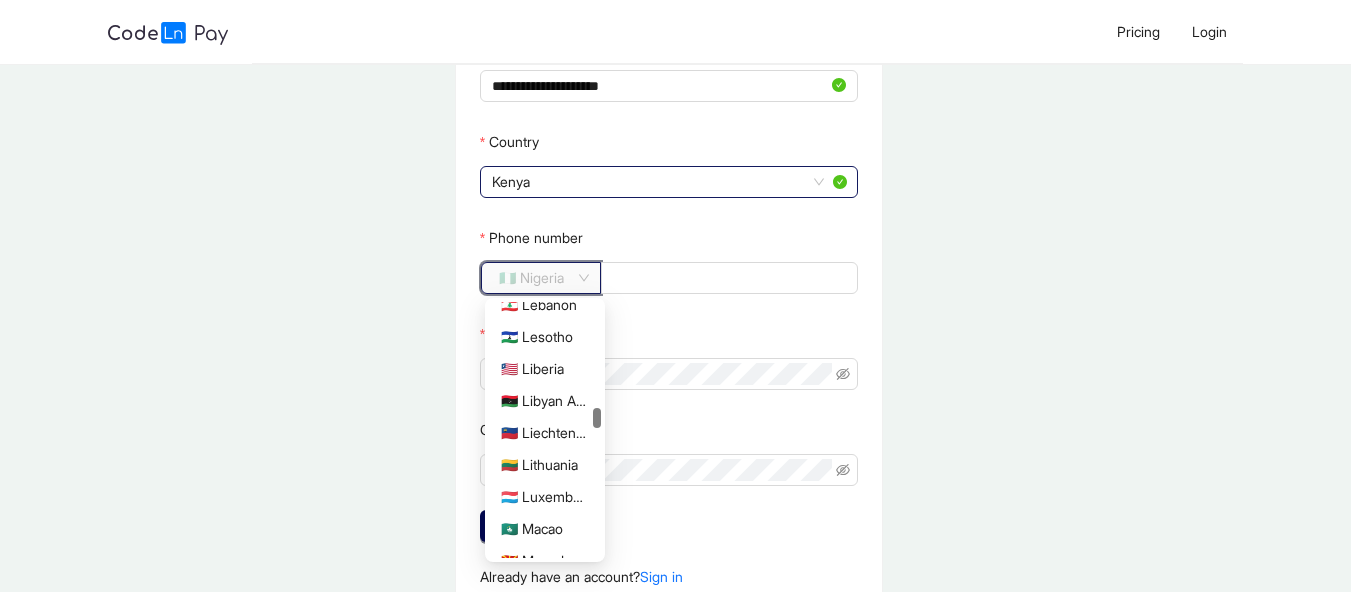 drag, startPoint x: 598, startPoint y: 464, endPoint x: 577, endPoint y: 412, distance: 56.0803 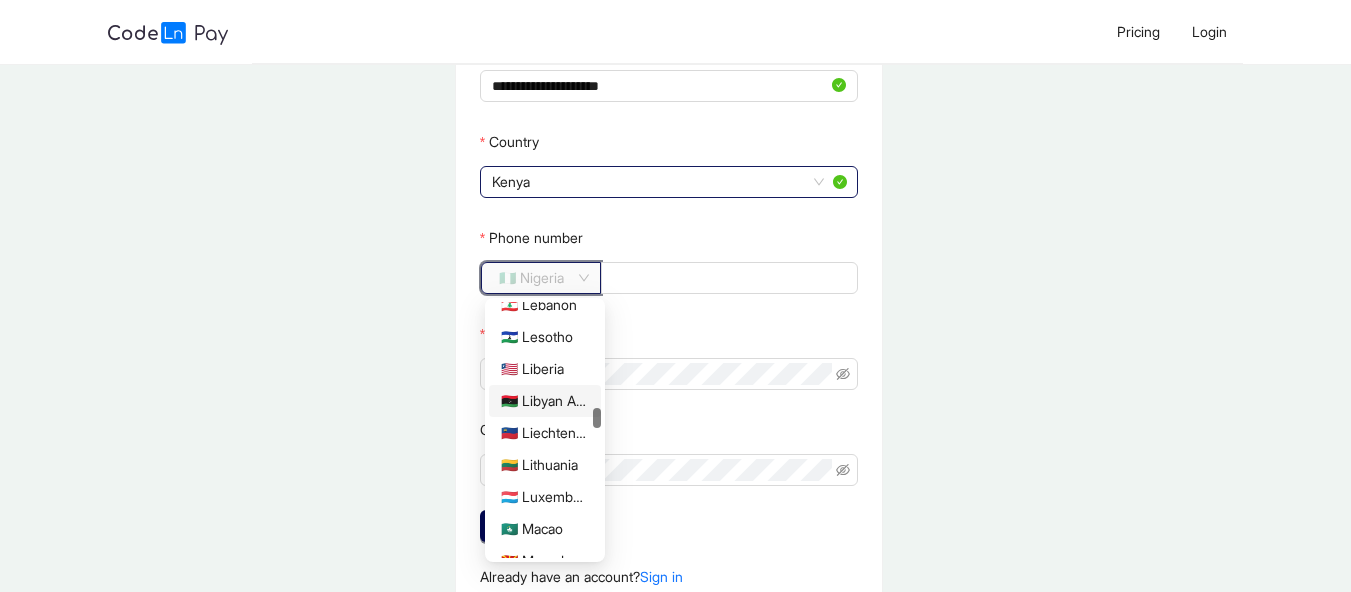 click at bounding box center [597, 430] 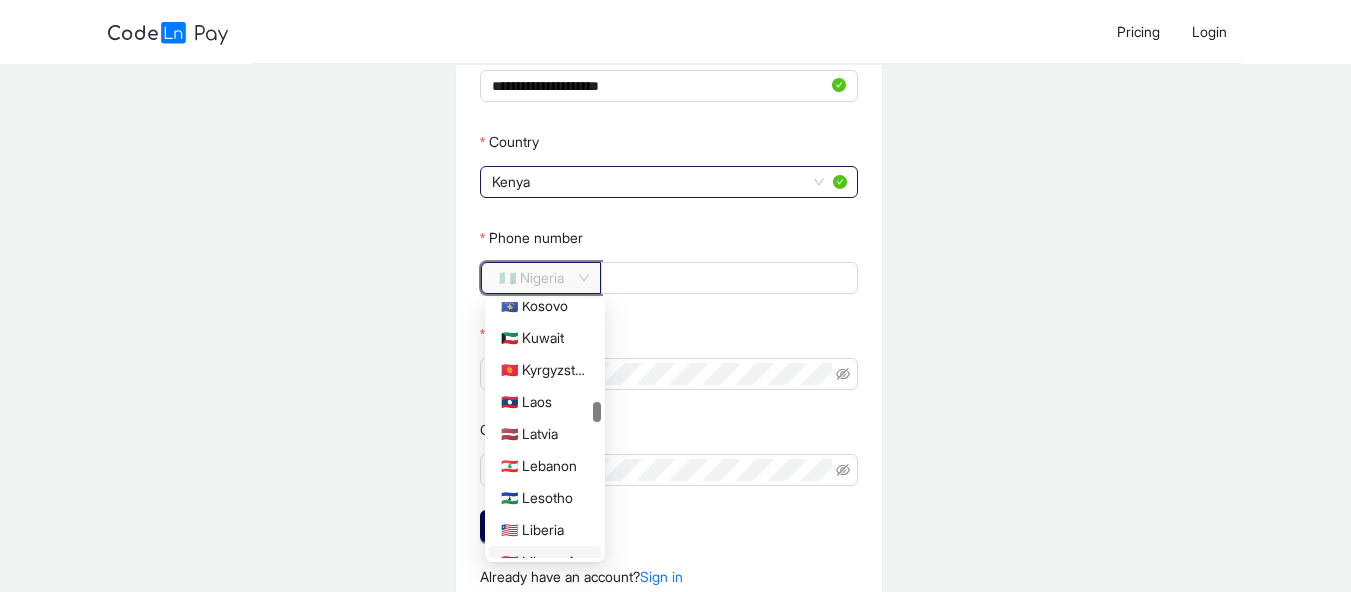 scroll, scrollTop: 2652, scrollLeft: 0, axis: vertical 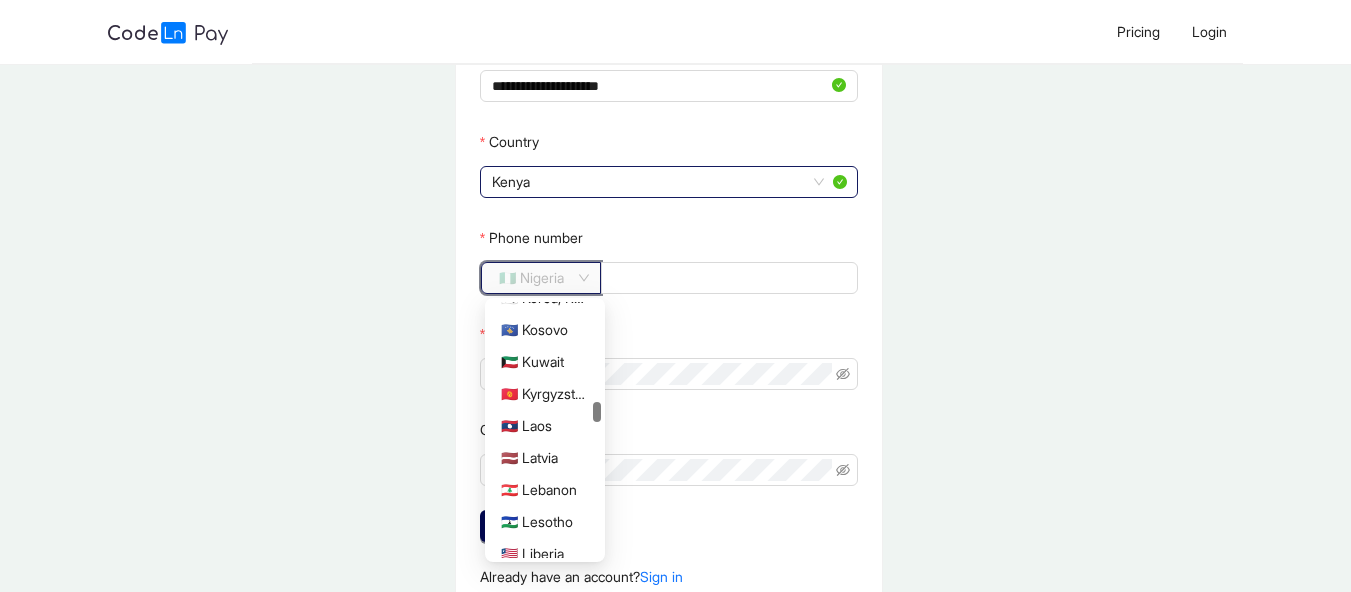 click at bounding box center [597, 412] 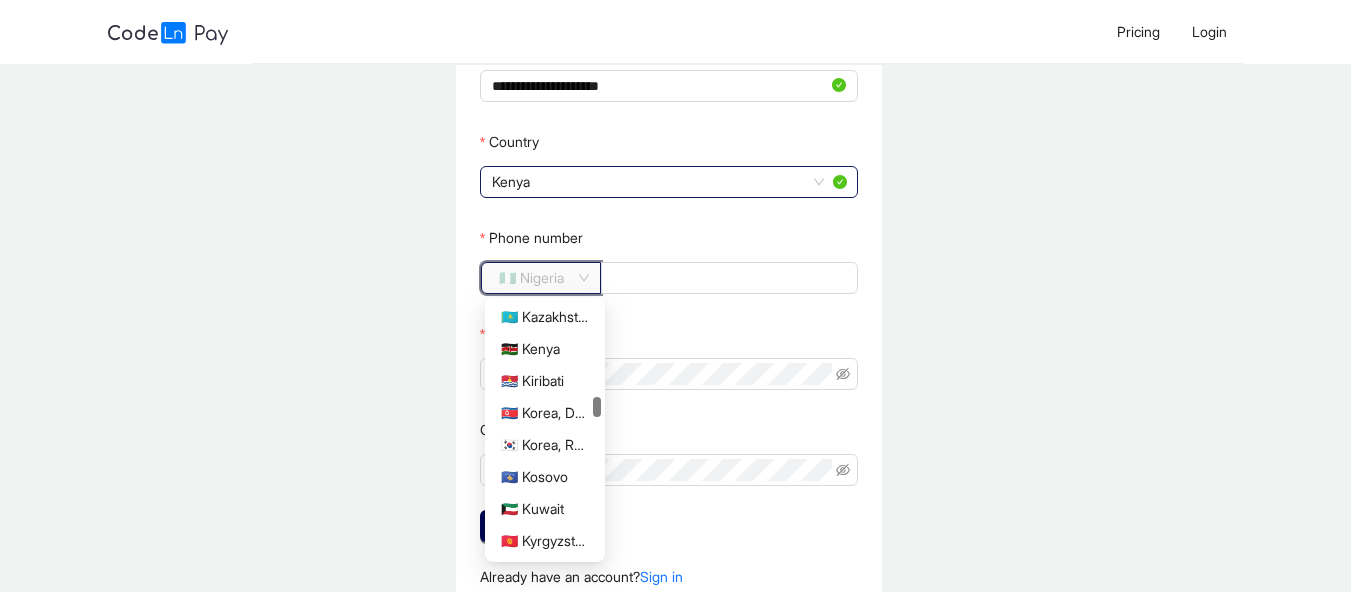scroll, scrollTop: 2502, scrollLeft: 0, axis: vertical 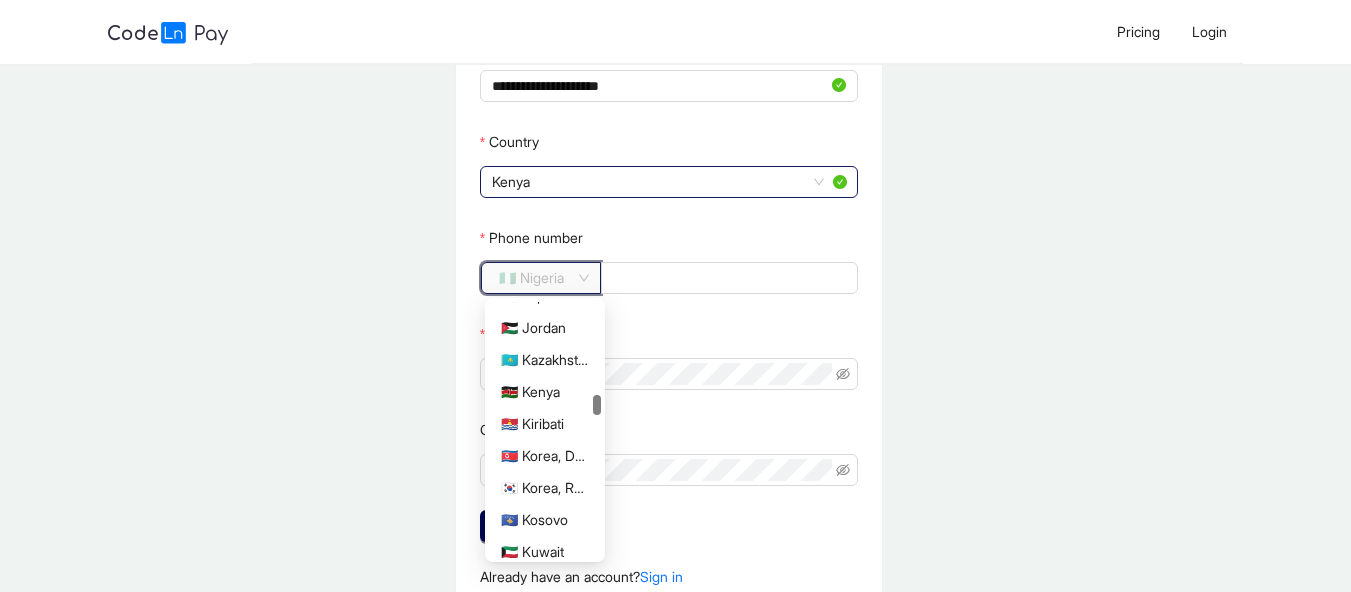 click at bounding box center [597, 405] 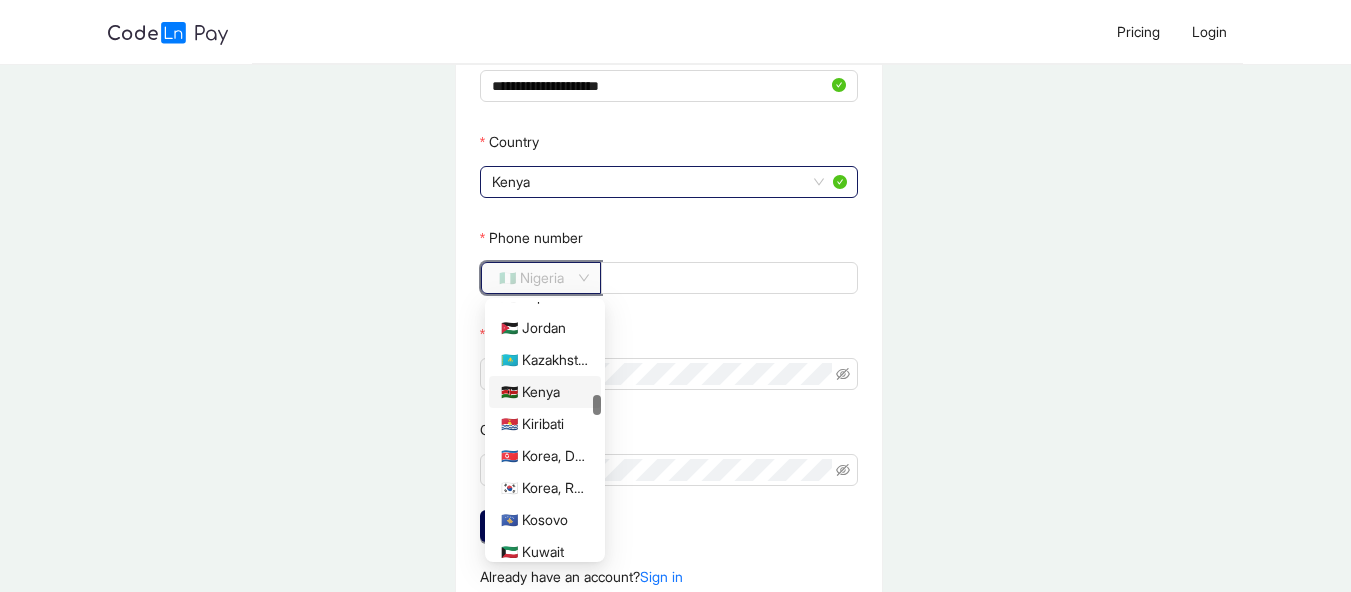 click on "🇰🇪 Kenya" at bounding box center (545, 392) 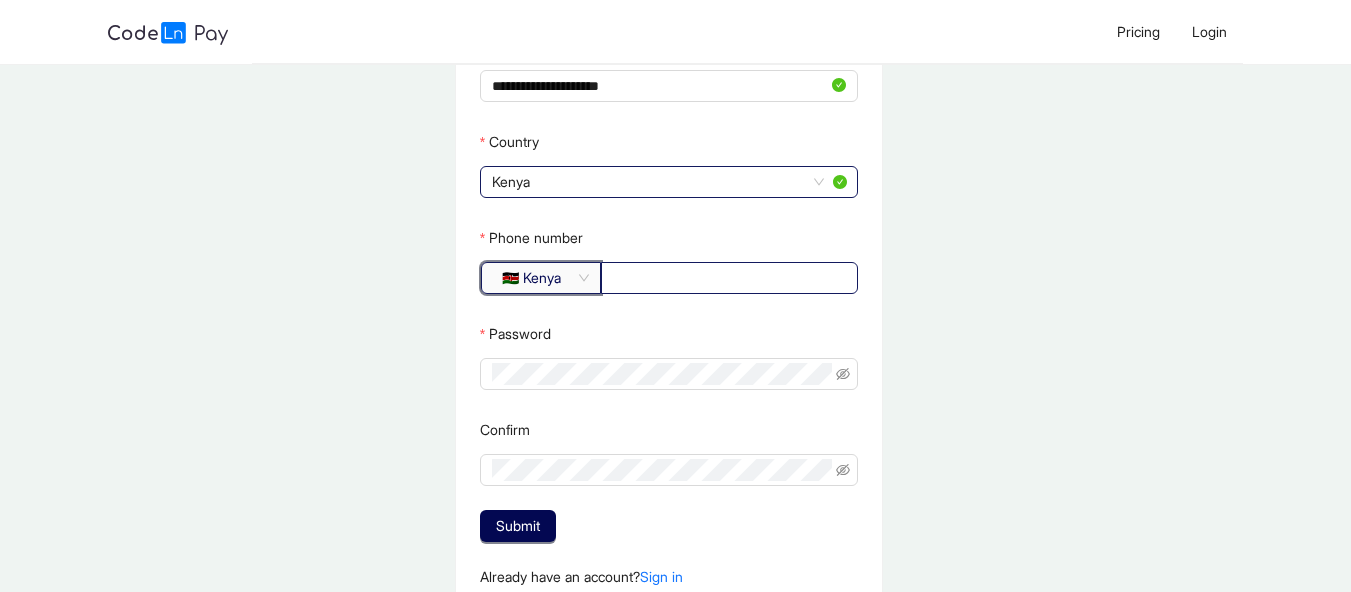 click at bounding box center [729, 278] 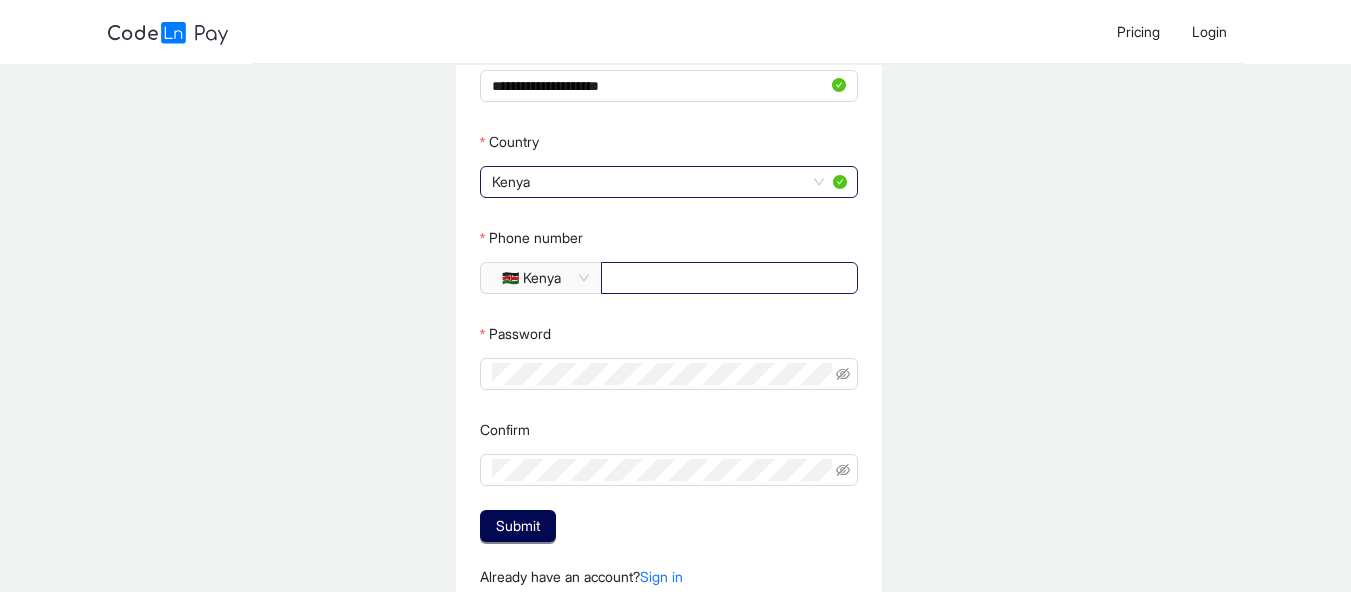 click on "Phone number" at bounding box center [727, 278] 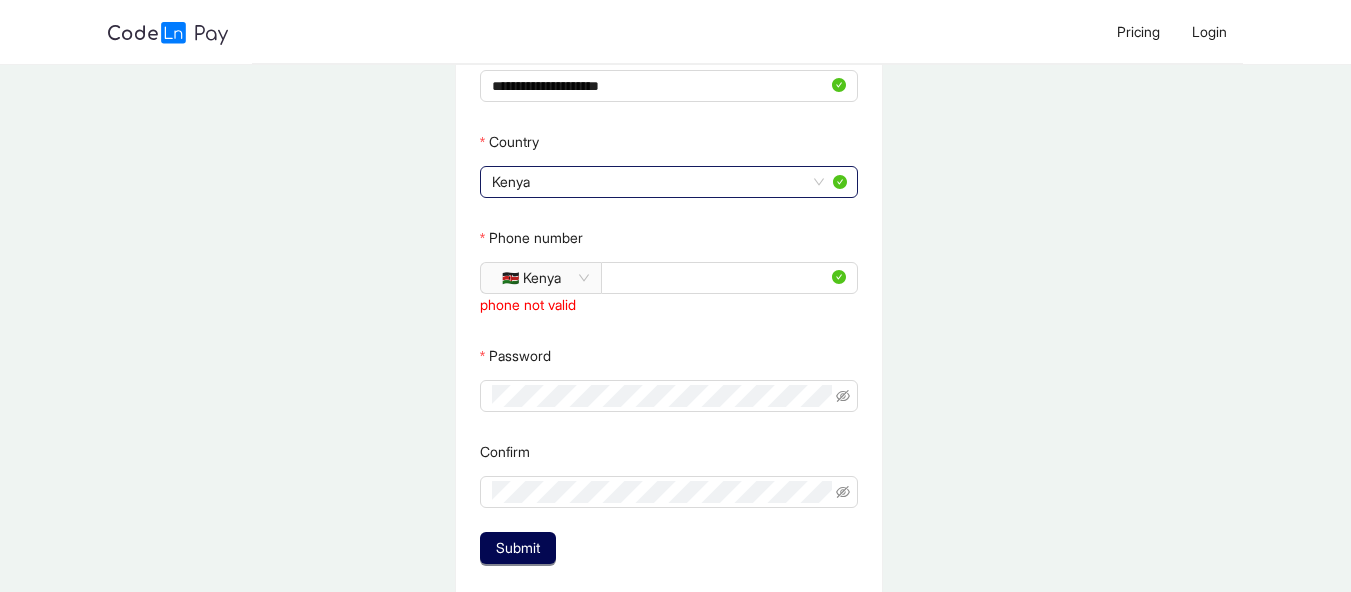 click on "**********" 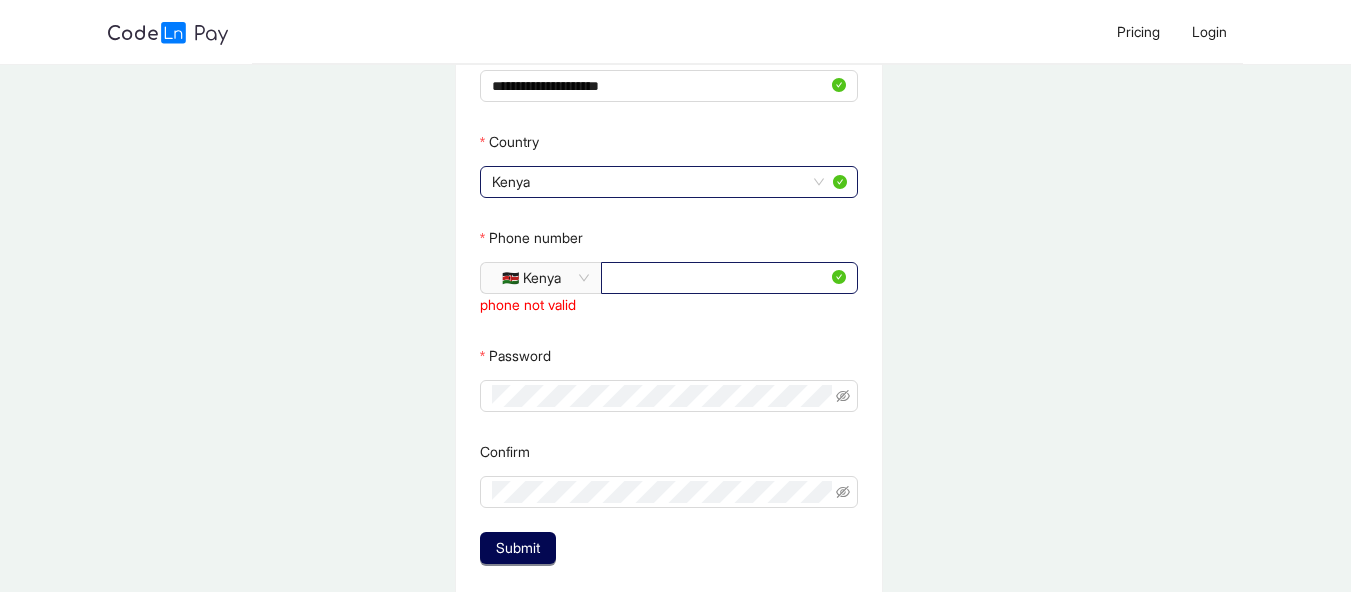 click on "**********" at bounding box center (720, 278) 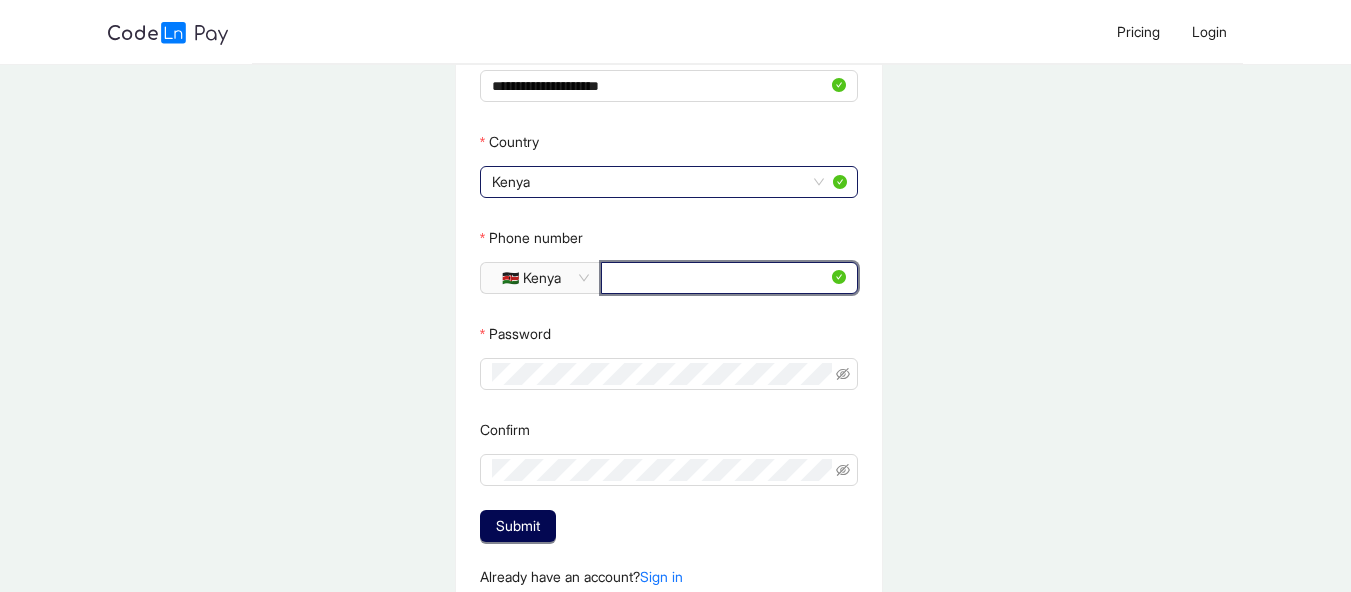 type on "**********" 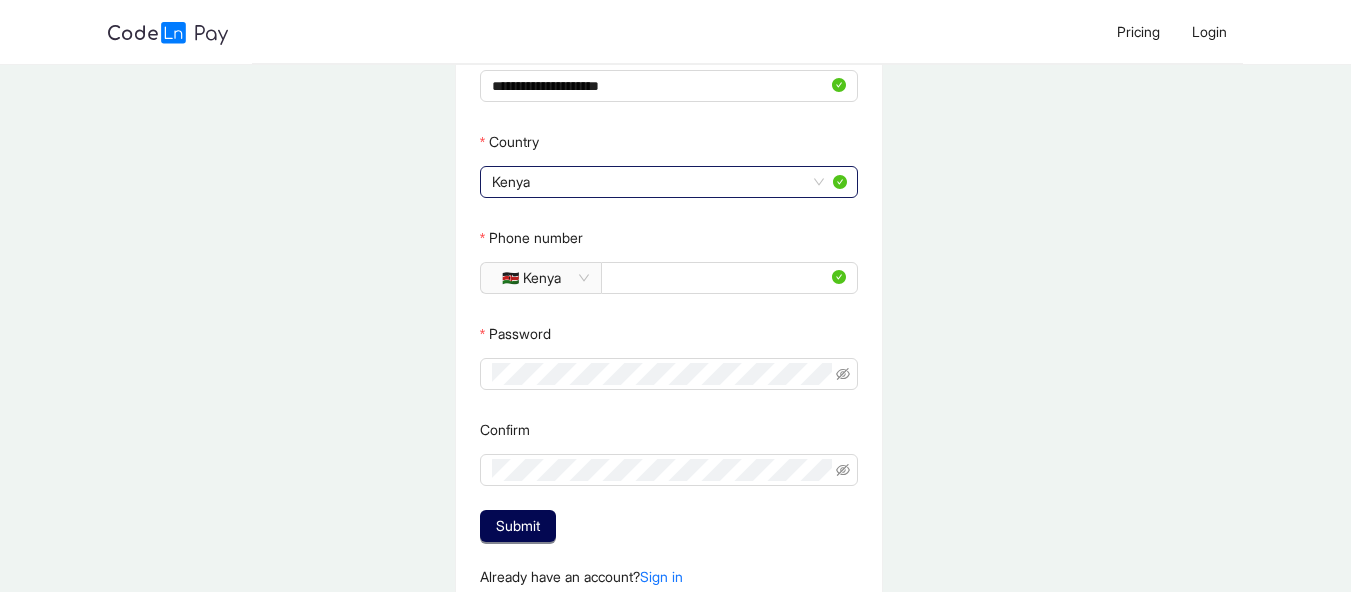 click on "Password" 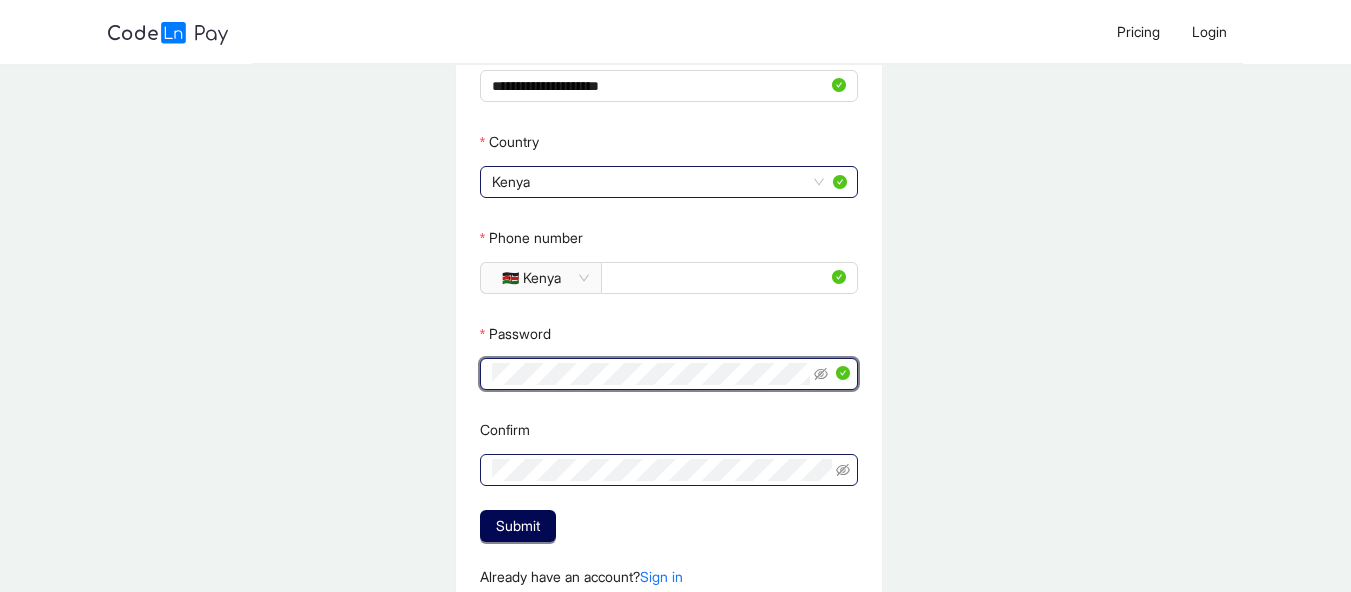 click 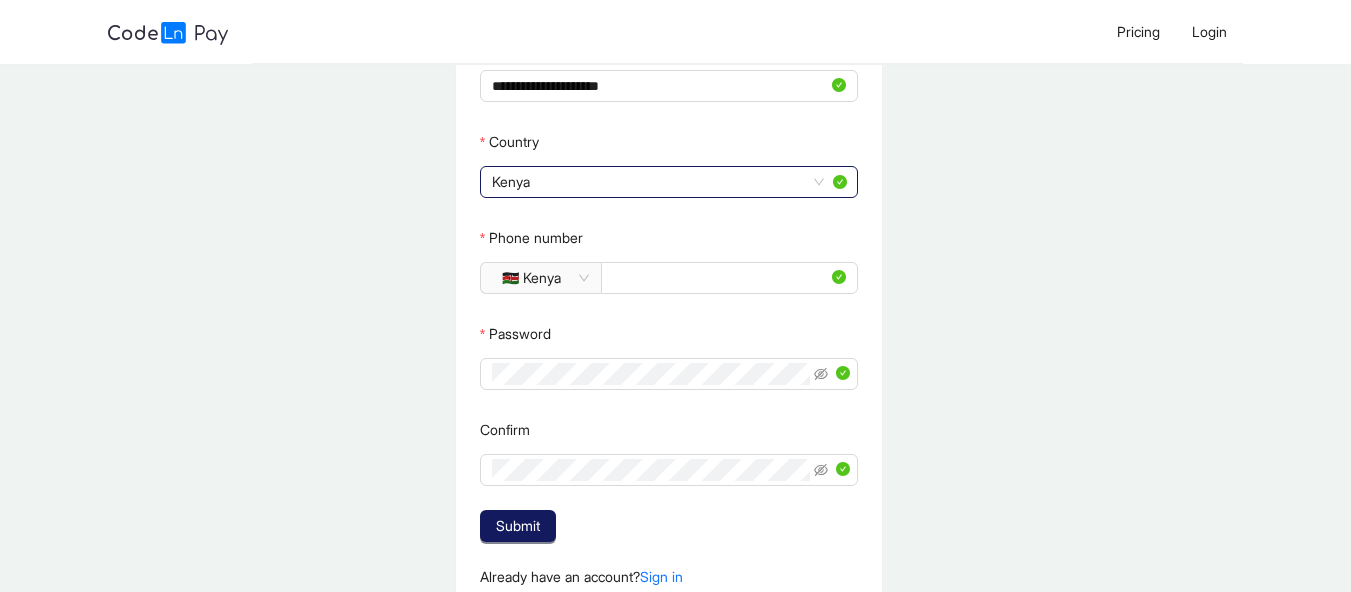 click on "Submit" 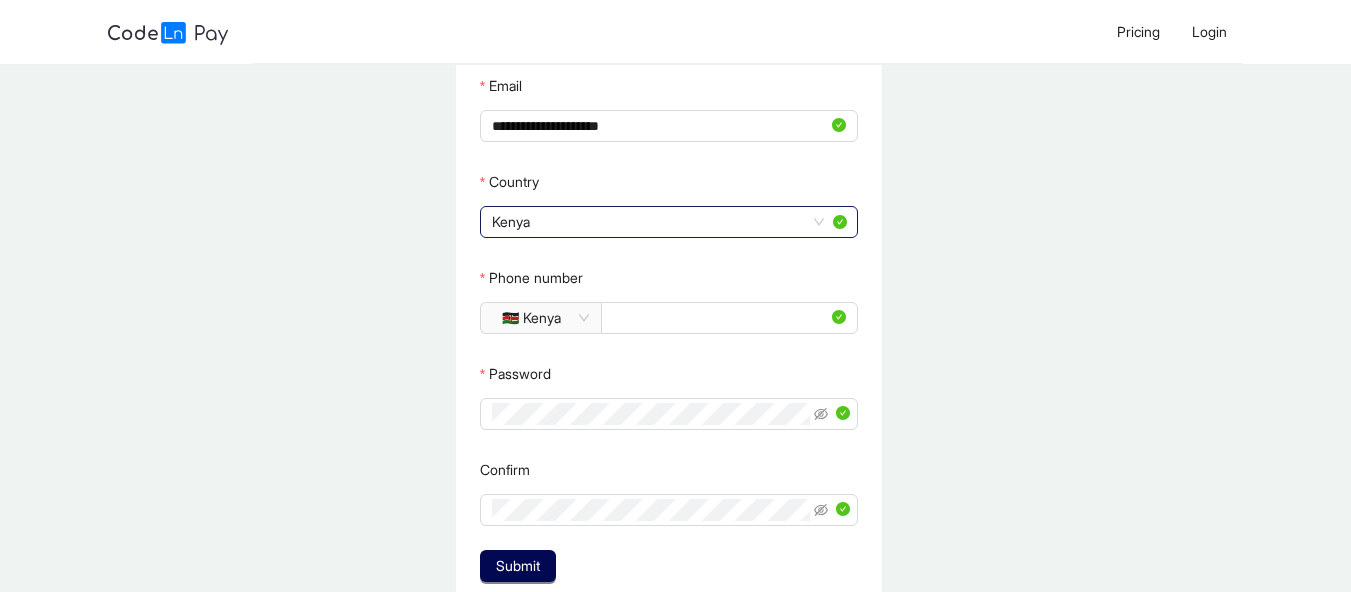 scroll, scrollTop: 339, scrollLeft: 0, axis: vertical 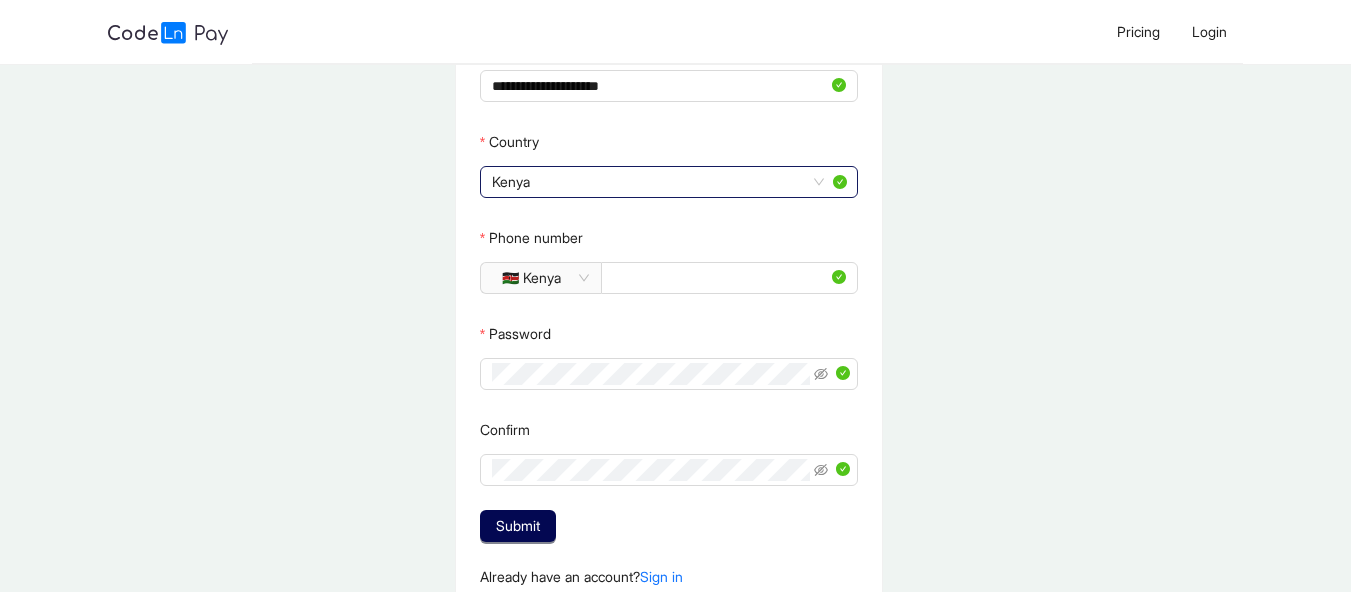 type 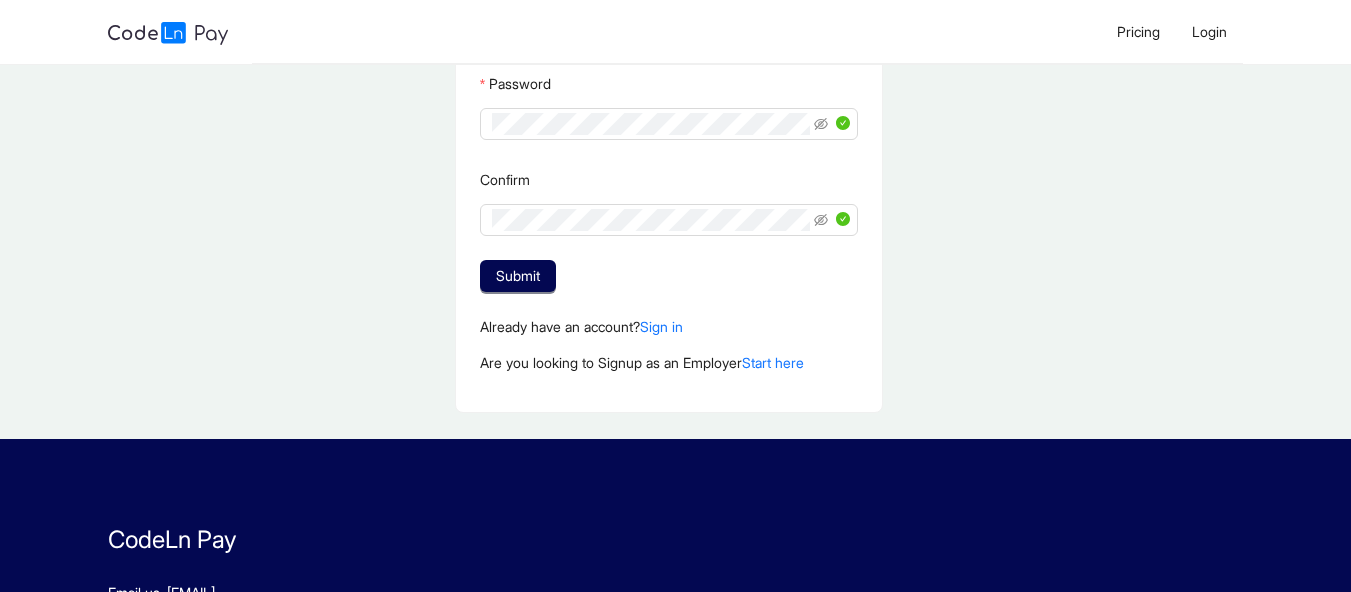 scroll, scrollTop: 617, scrollLeft: 0, axis: vertical 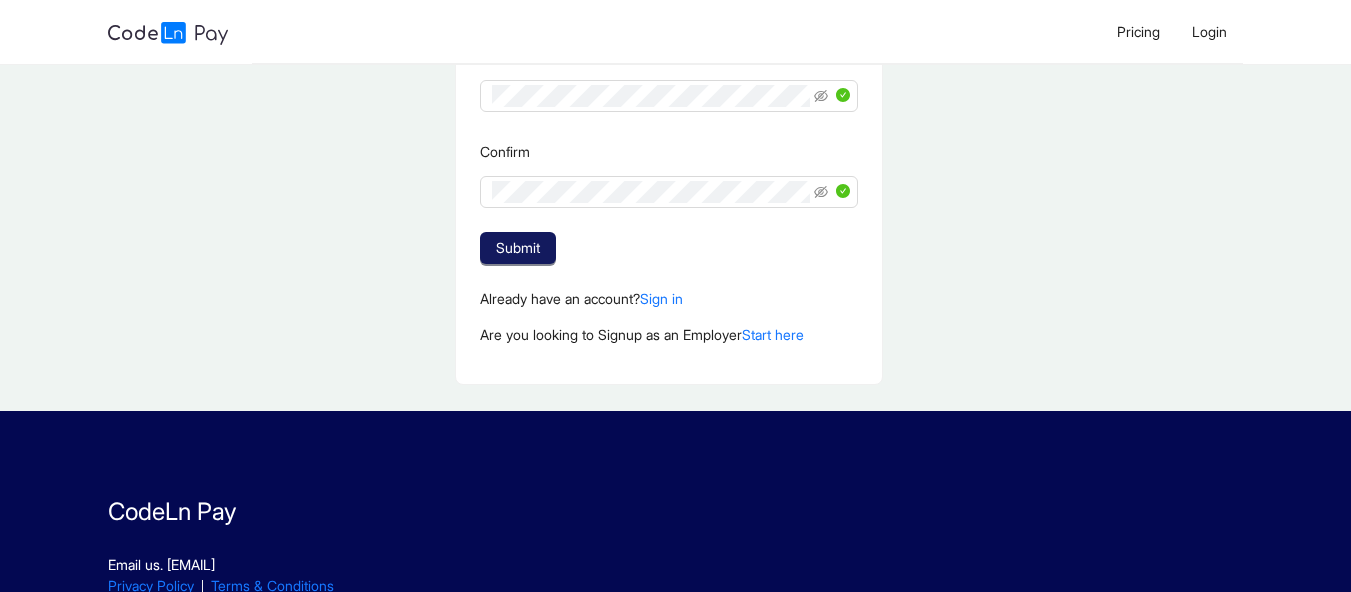 click on "Submit" 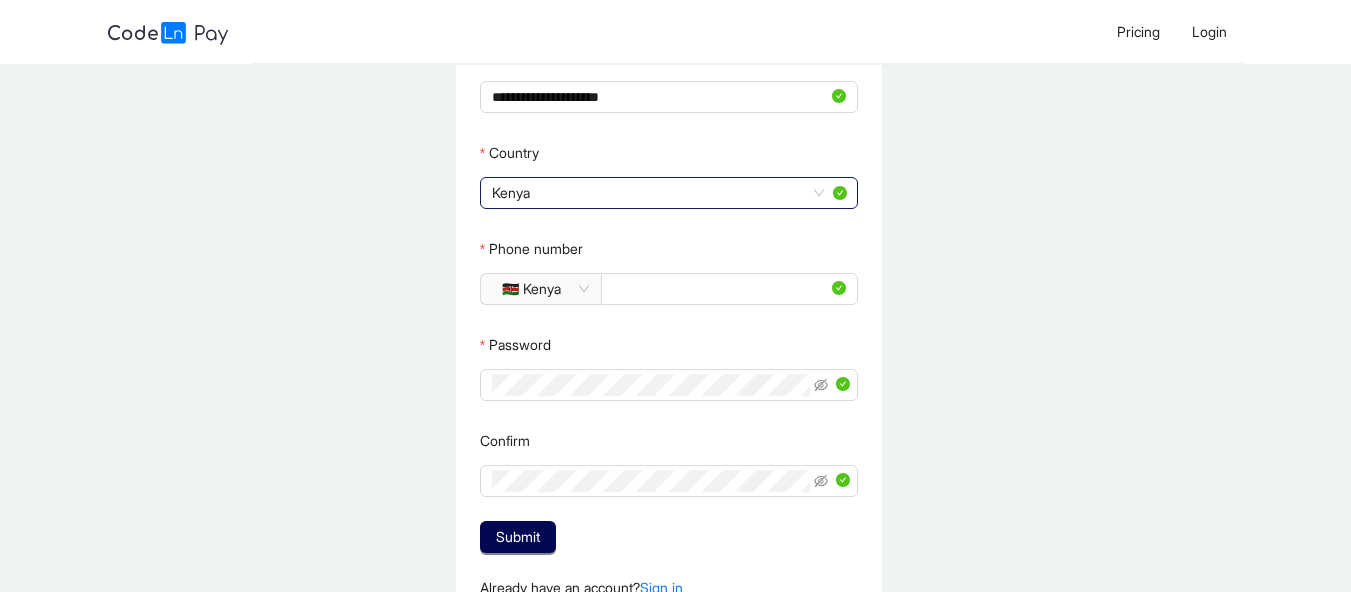 scroll, scrollTop: 336, scrollLeft: 0, axis: vertical 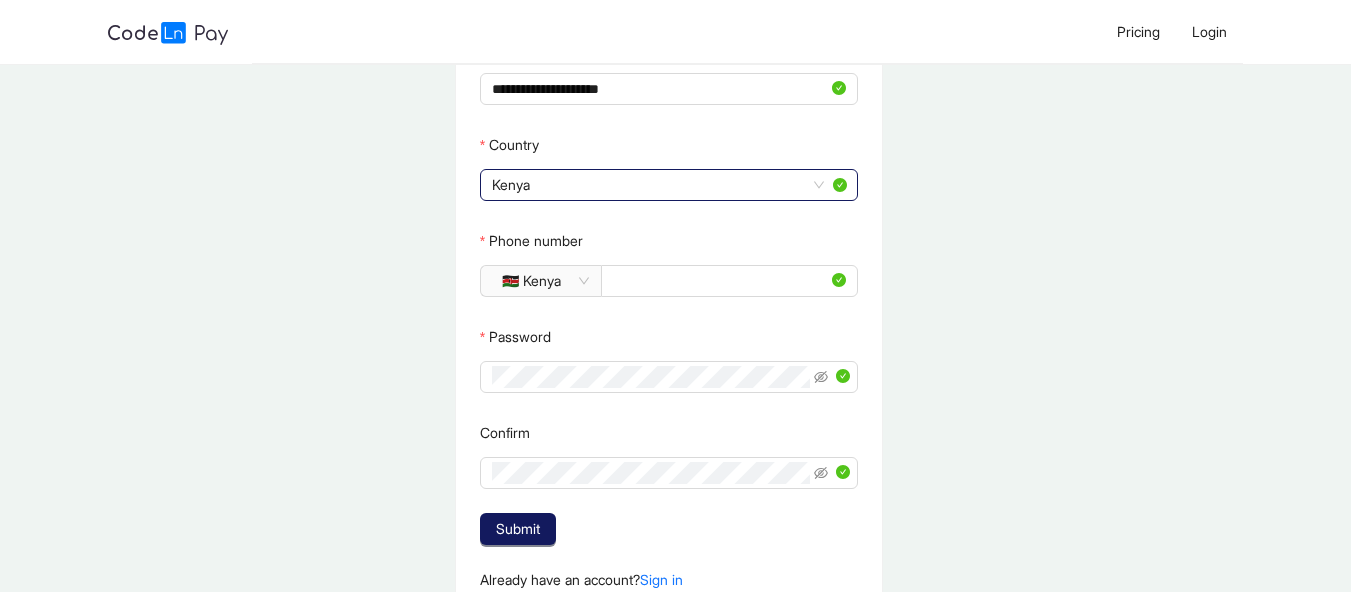 click on "Submit" 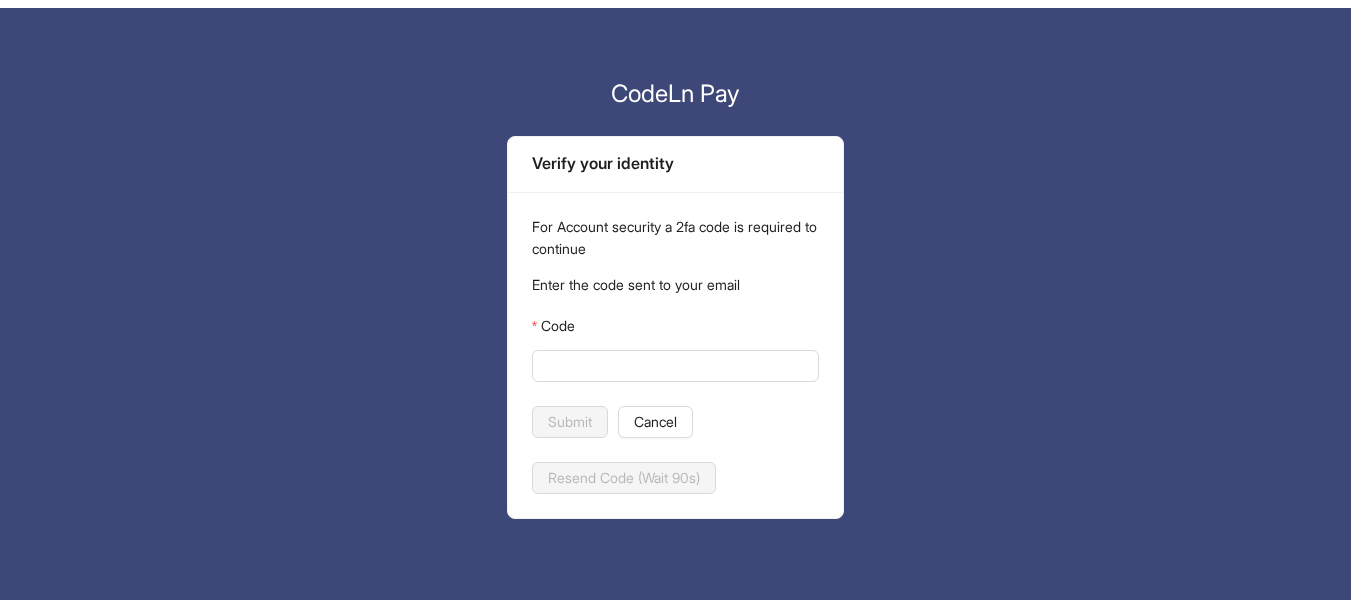 scroll, scrollTop: 0, scrollLeft: 0, axis: both 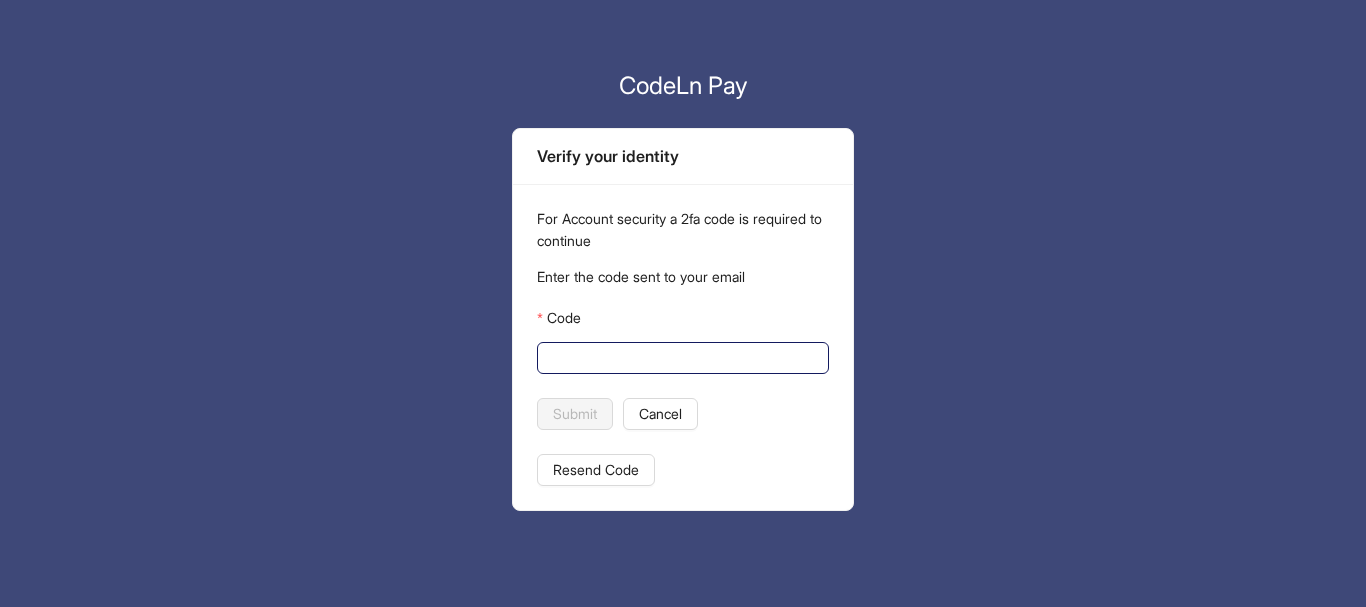 click on "Code" at bounding box center [681, 358] 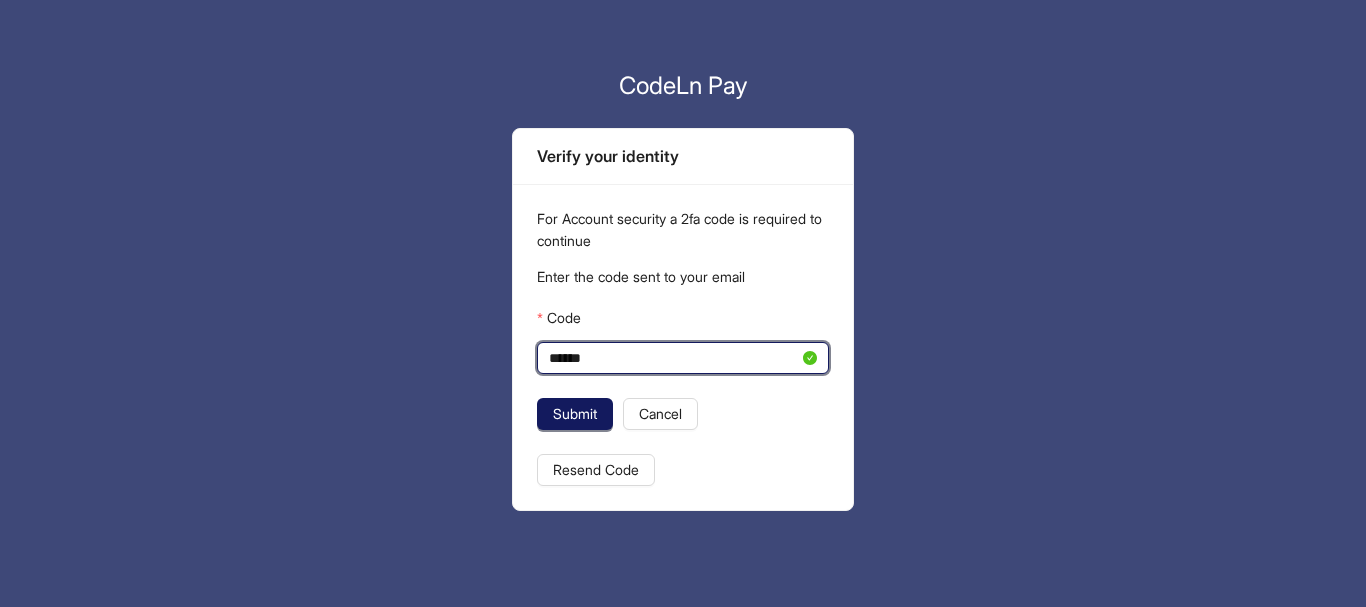type on "******" 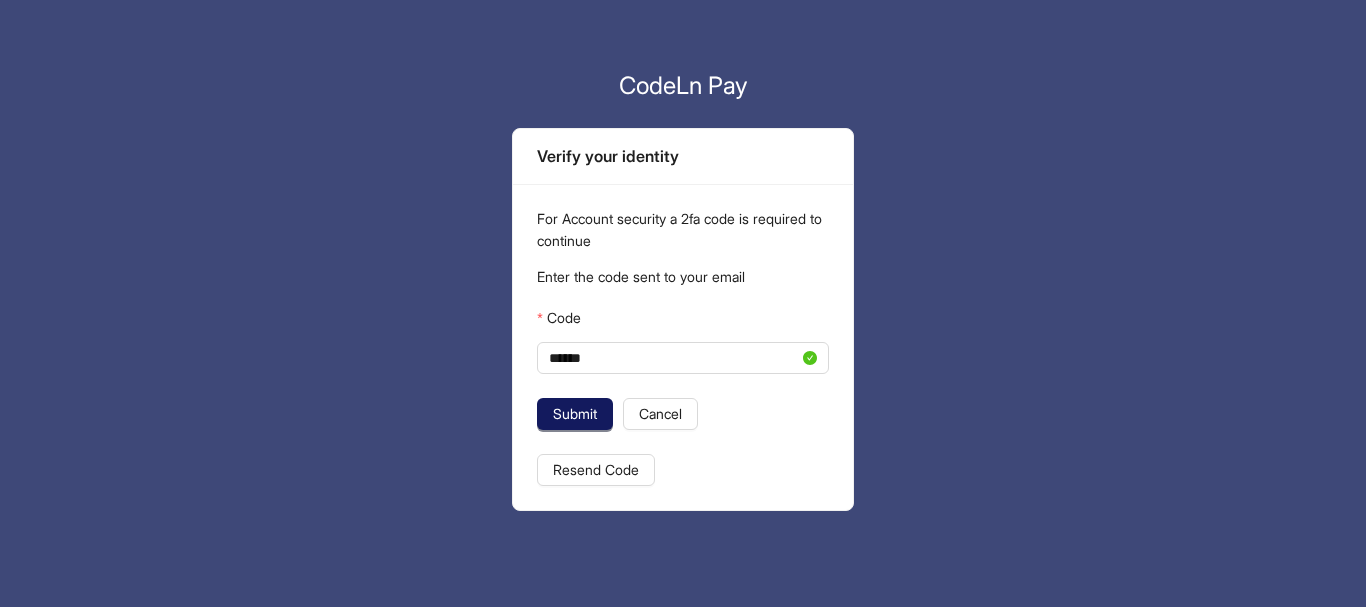 click on "Submit" 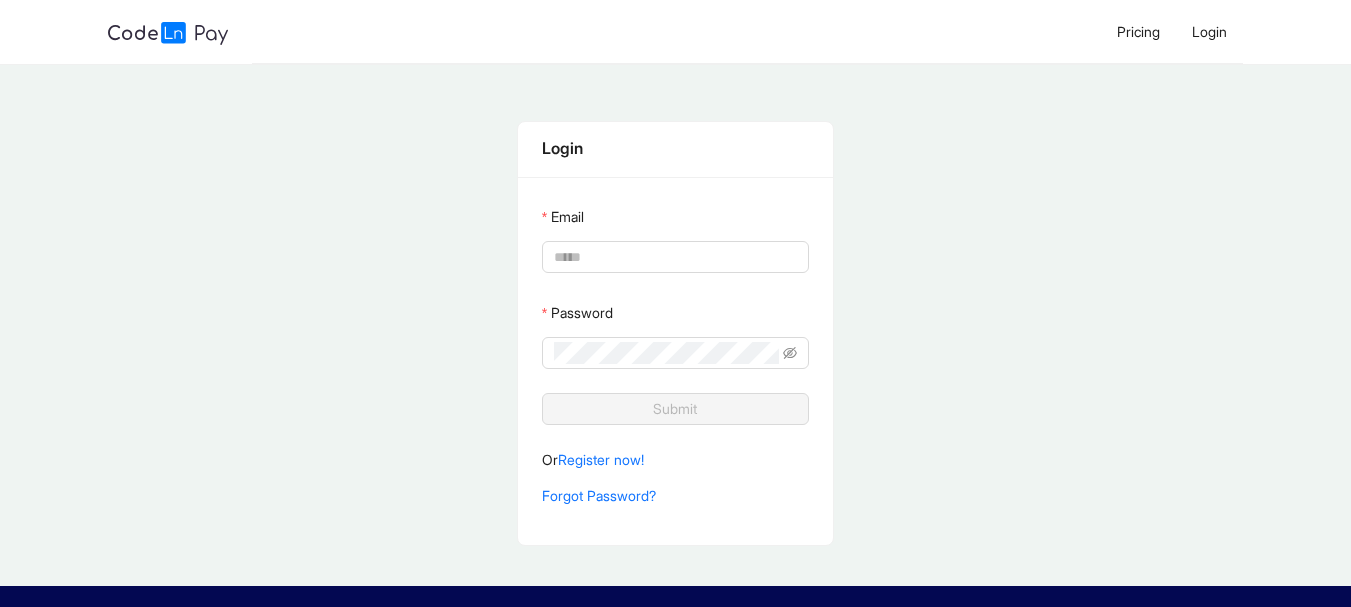type on "**********" 